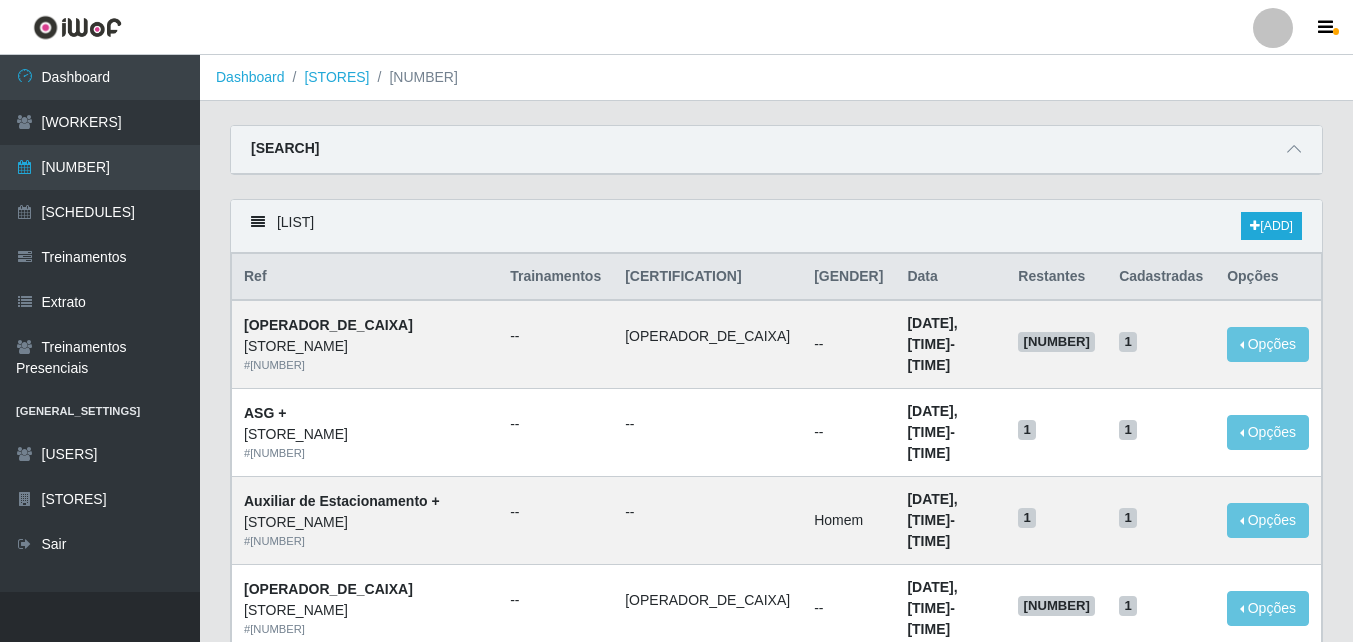 scroll, scrollTop: 0, scrollLeft: 0, axis: both 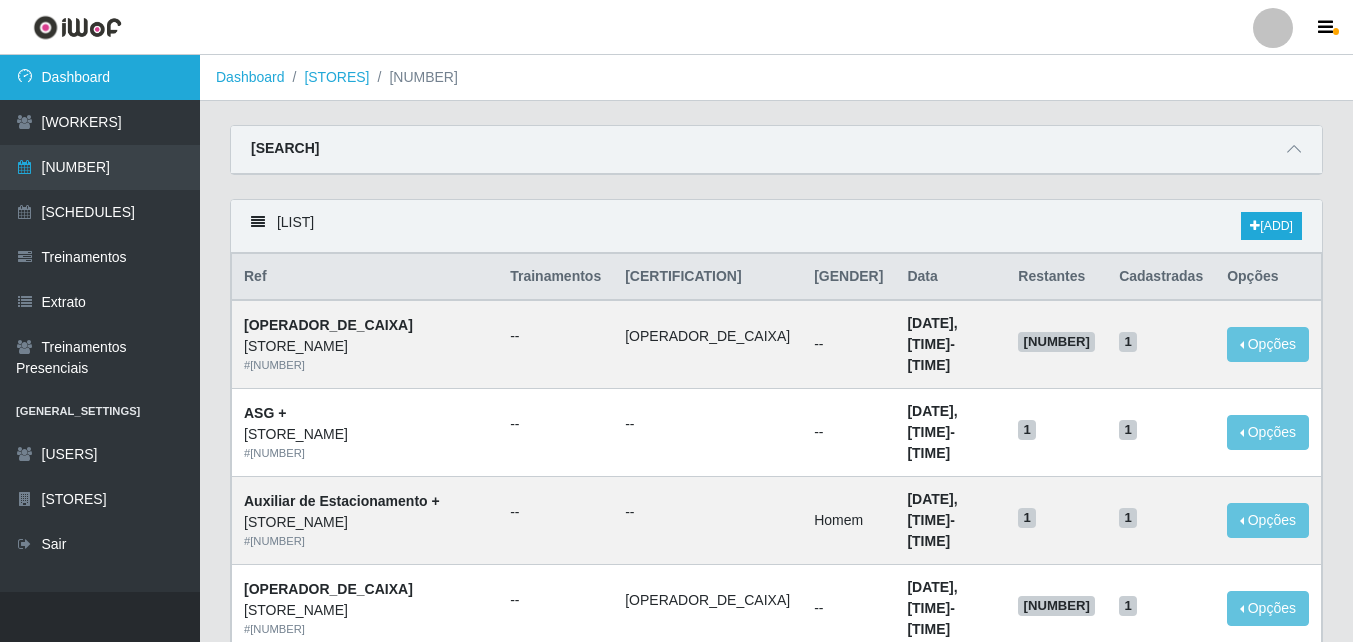 click on "Dashboard" at bounding box center (100, 77) 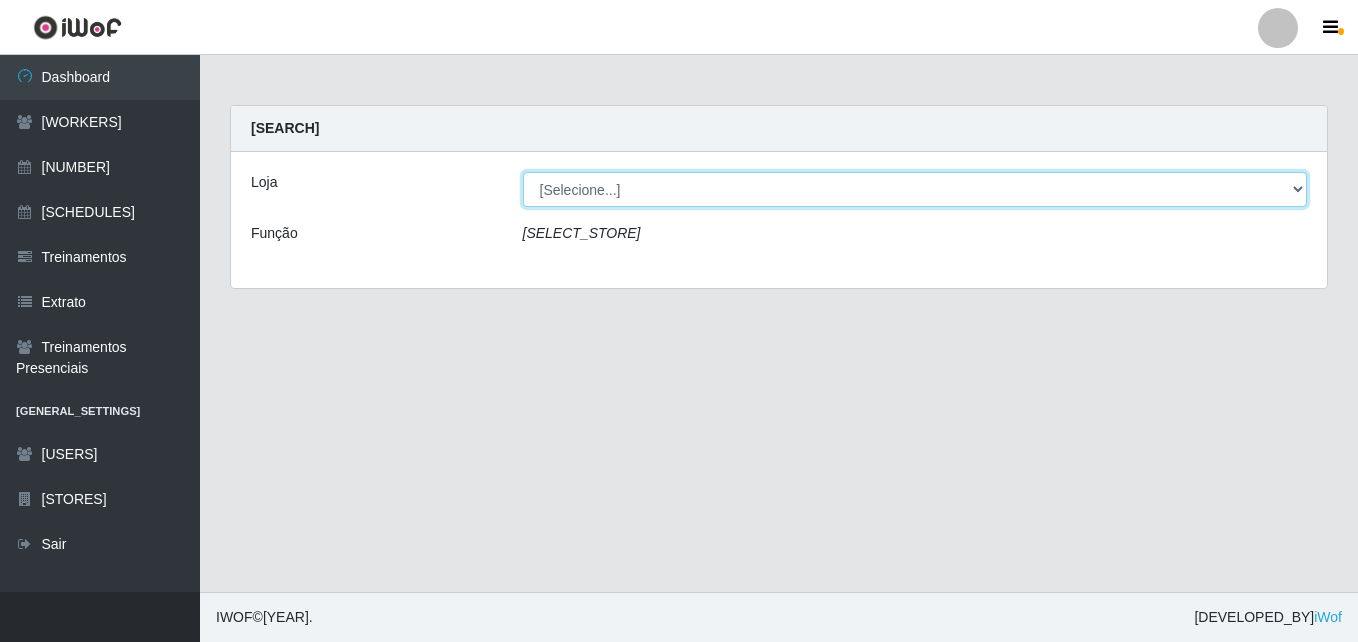 click on "[STORE_NAME]" at bounding box center (915, 189) 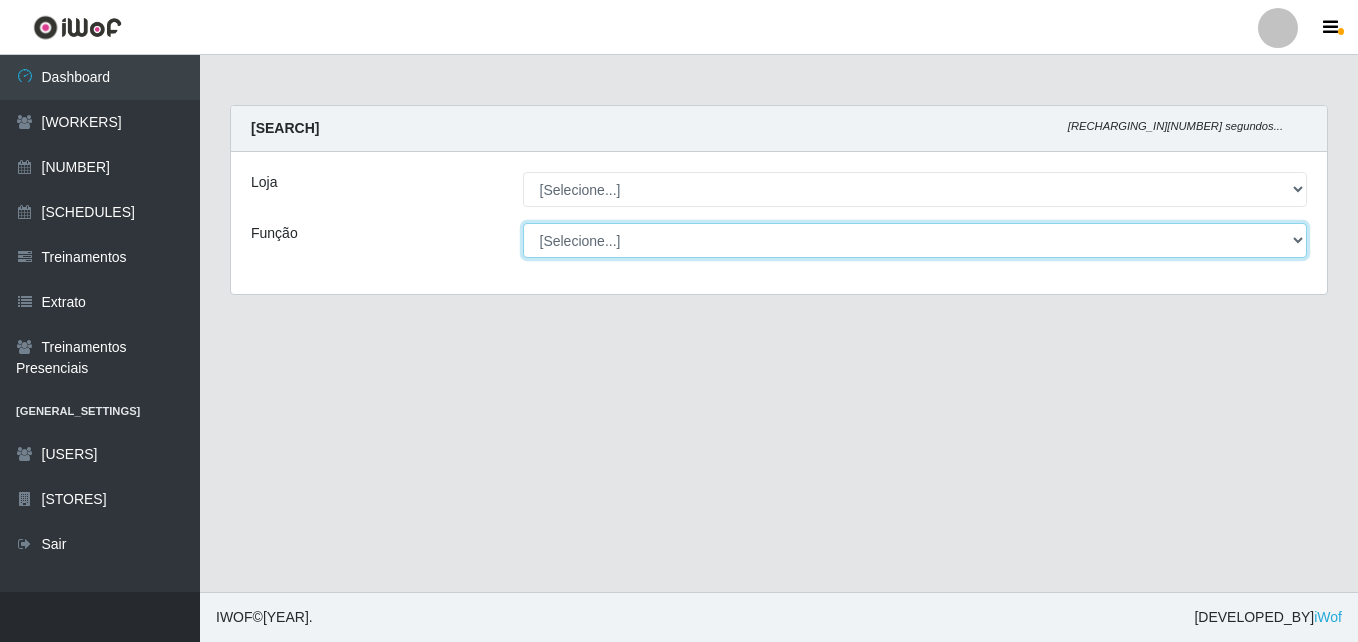 click on "[JOB_TITLE_LIST]" at bounding box center [915, 240] 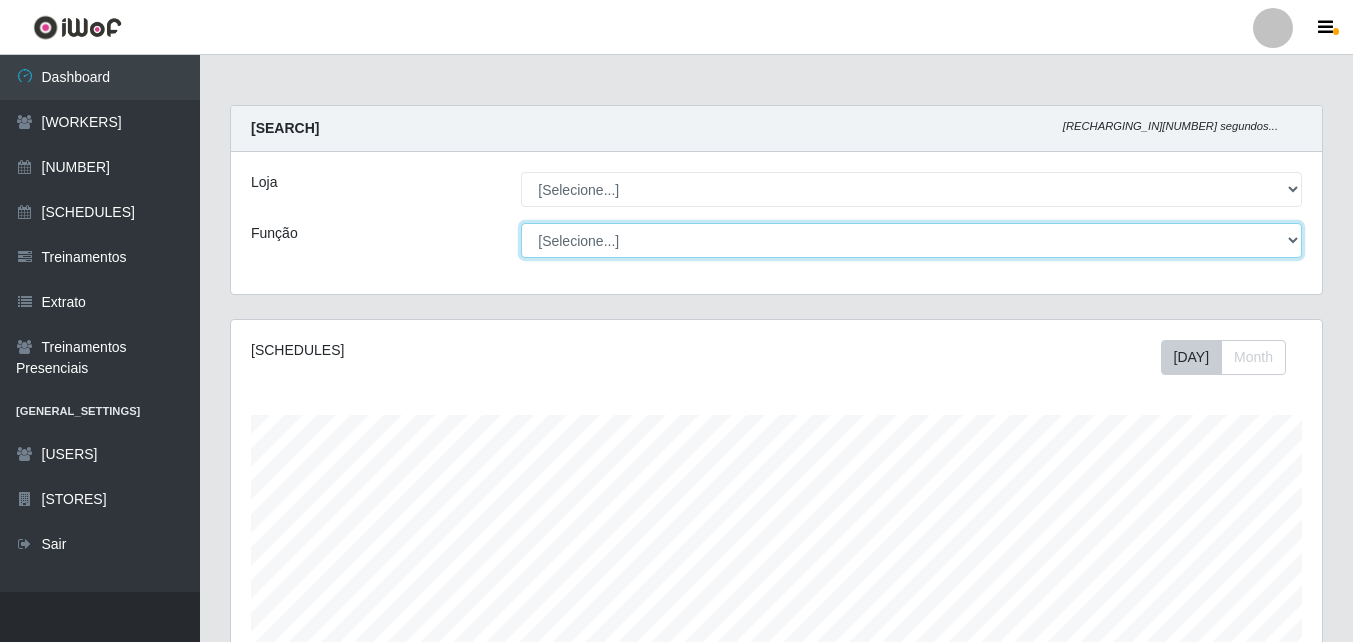 scroll, scrollTop: 999585, scrollLeft: 998909, axis: both 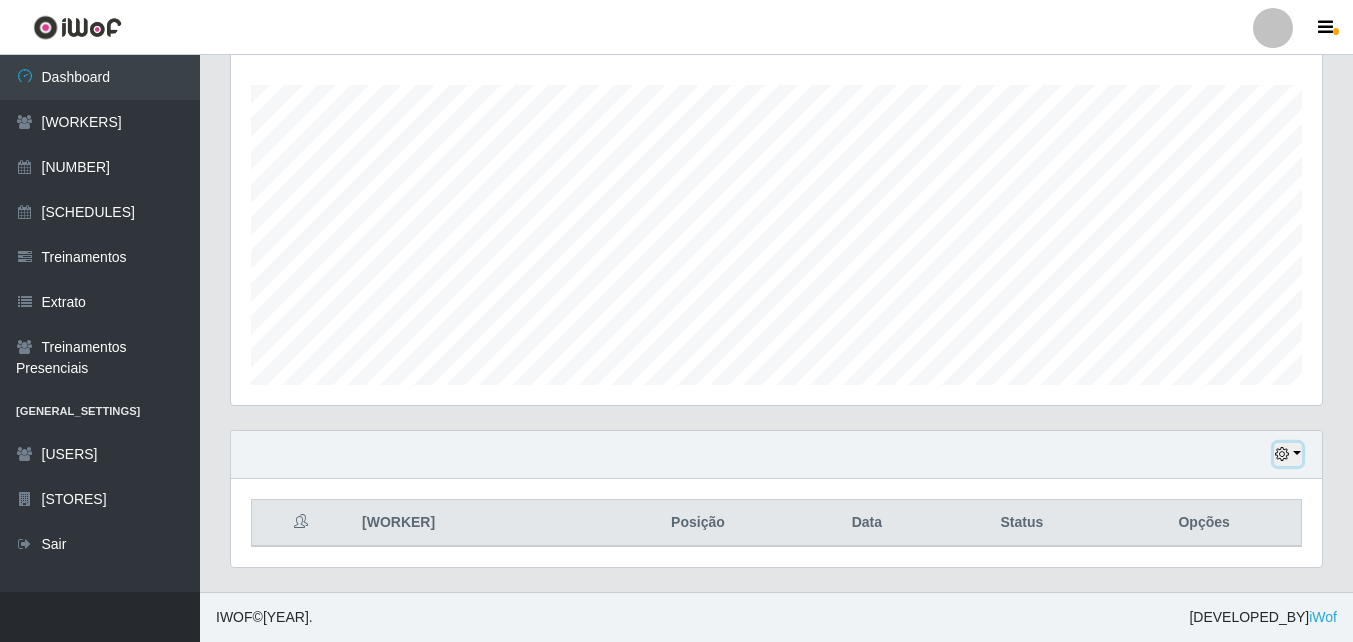 click at bounding box center [1288, 454] 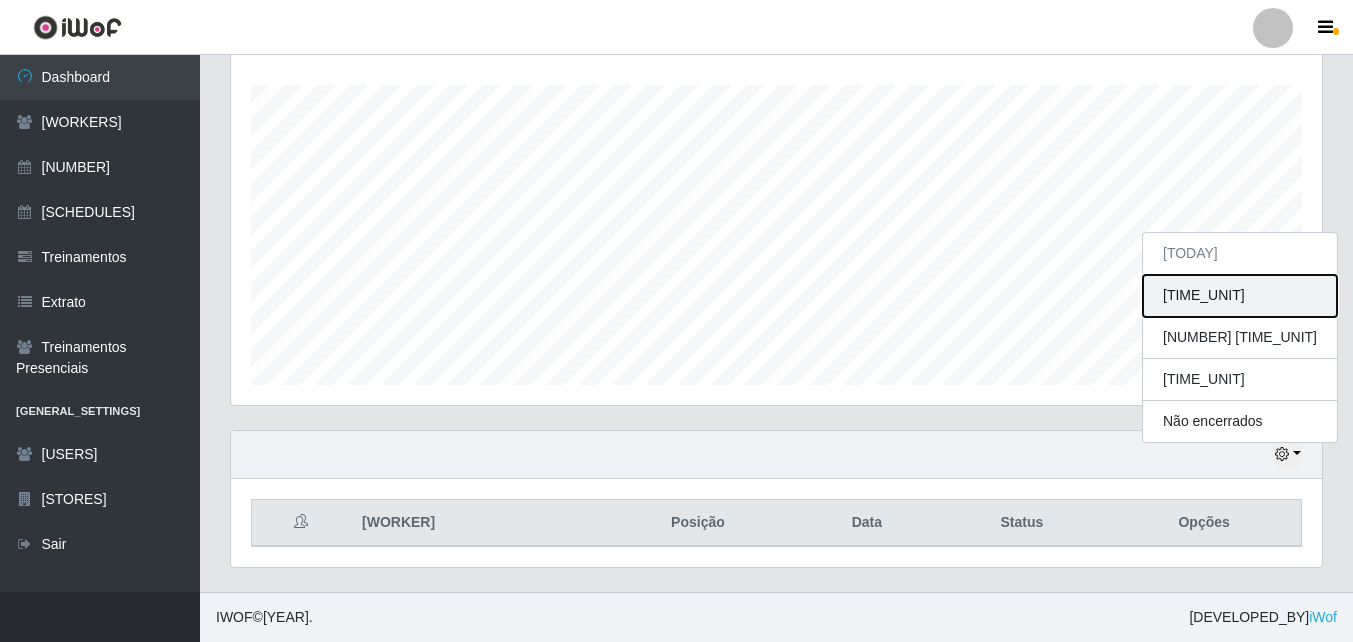 click on "[TIME_UNIT]" at bounding box center (1240, 296) 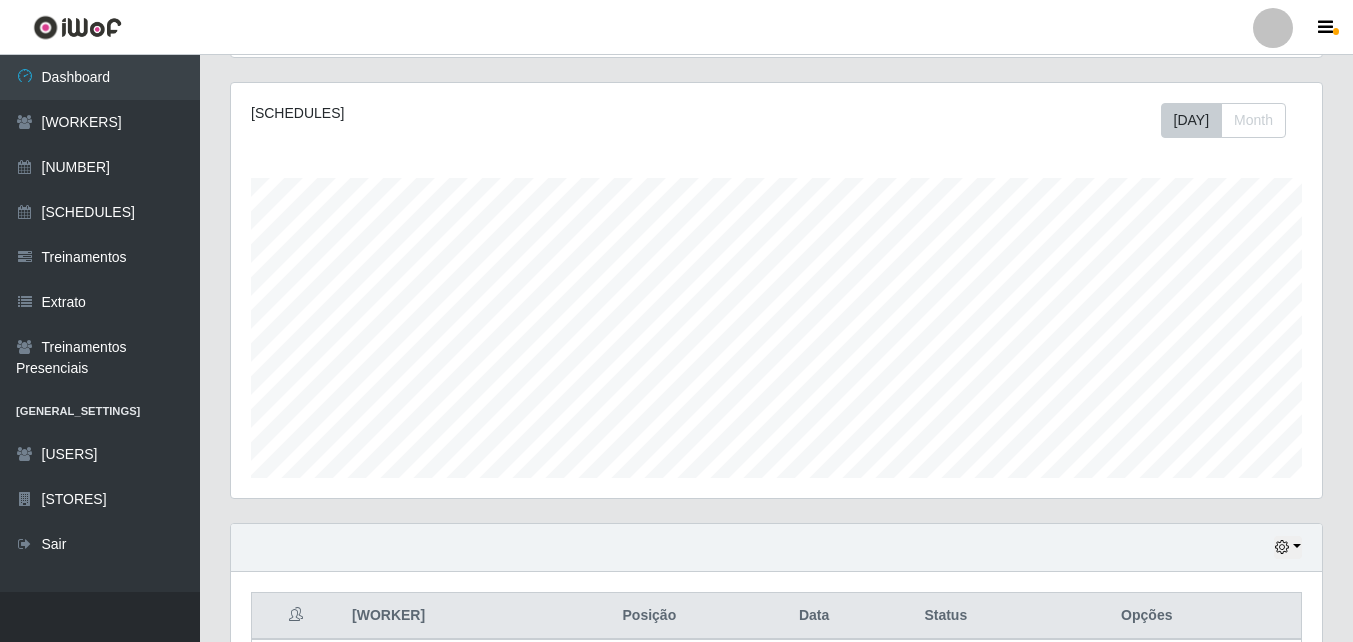scroll, scrollTop: 0, scrollLeft: 0, axis: both 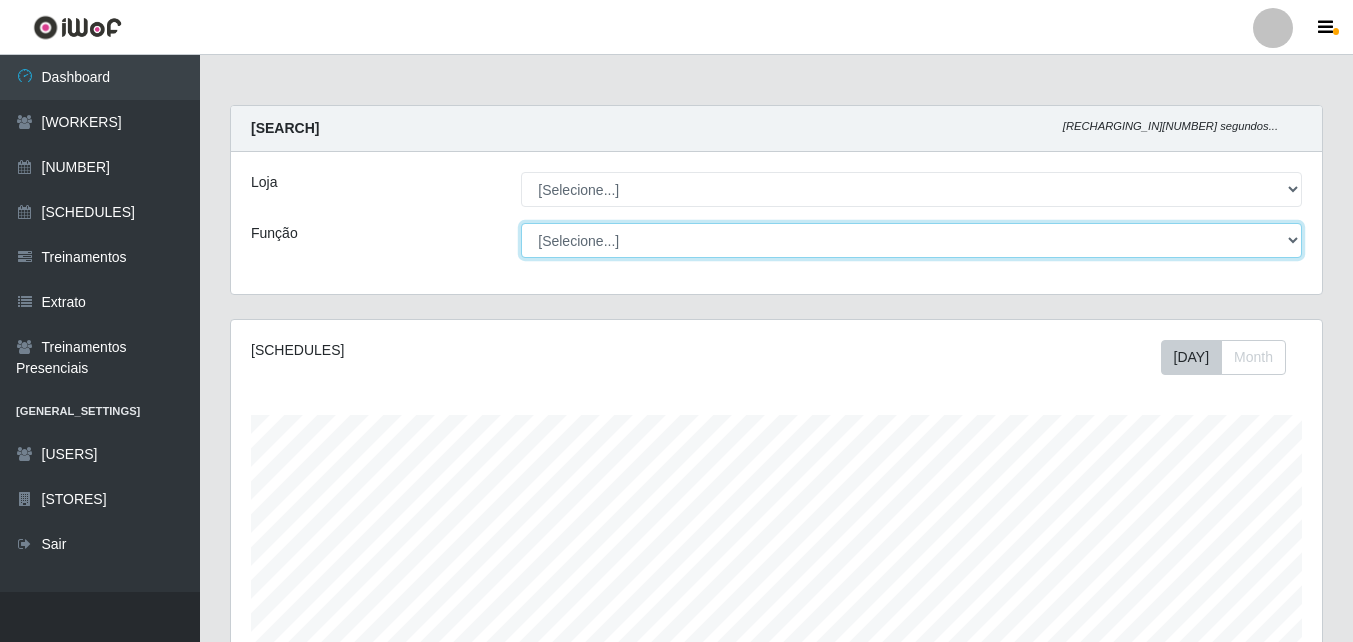 click on "[JOB_TITLE_LIST]" at bounding box center (911, 240) 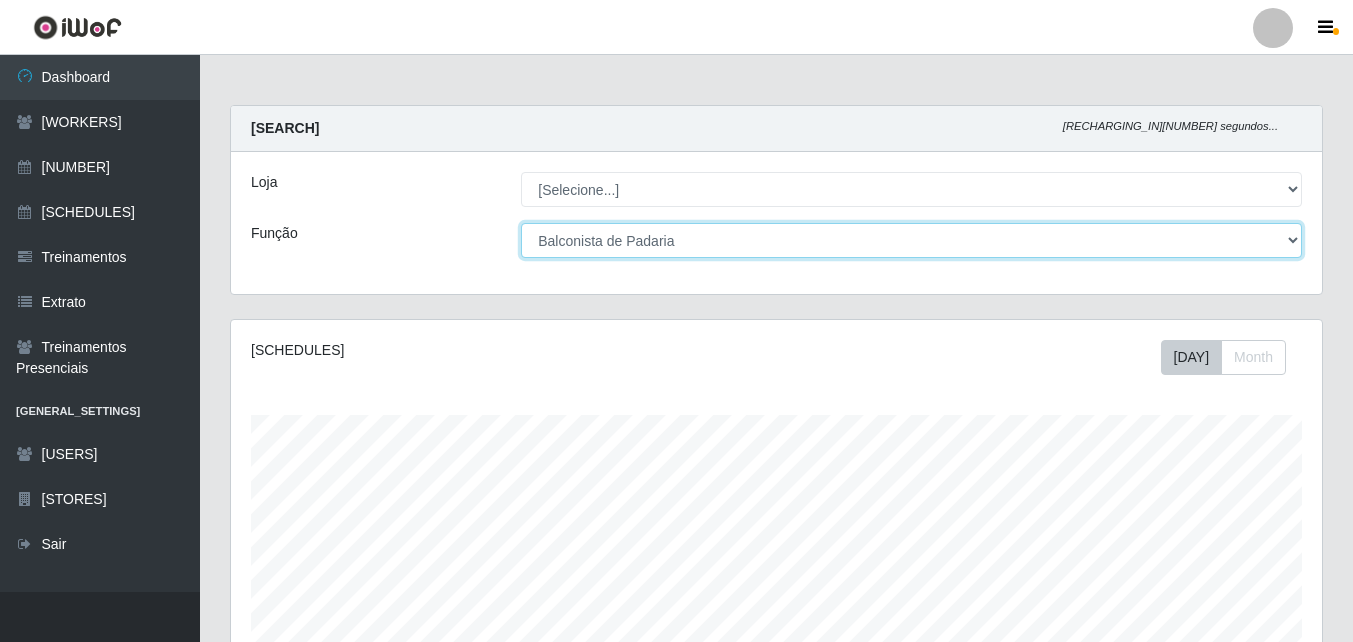 click on "[JOB_TITLE_LIST]" at bounding box center (911, 240) 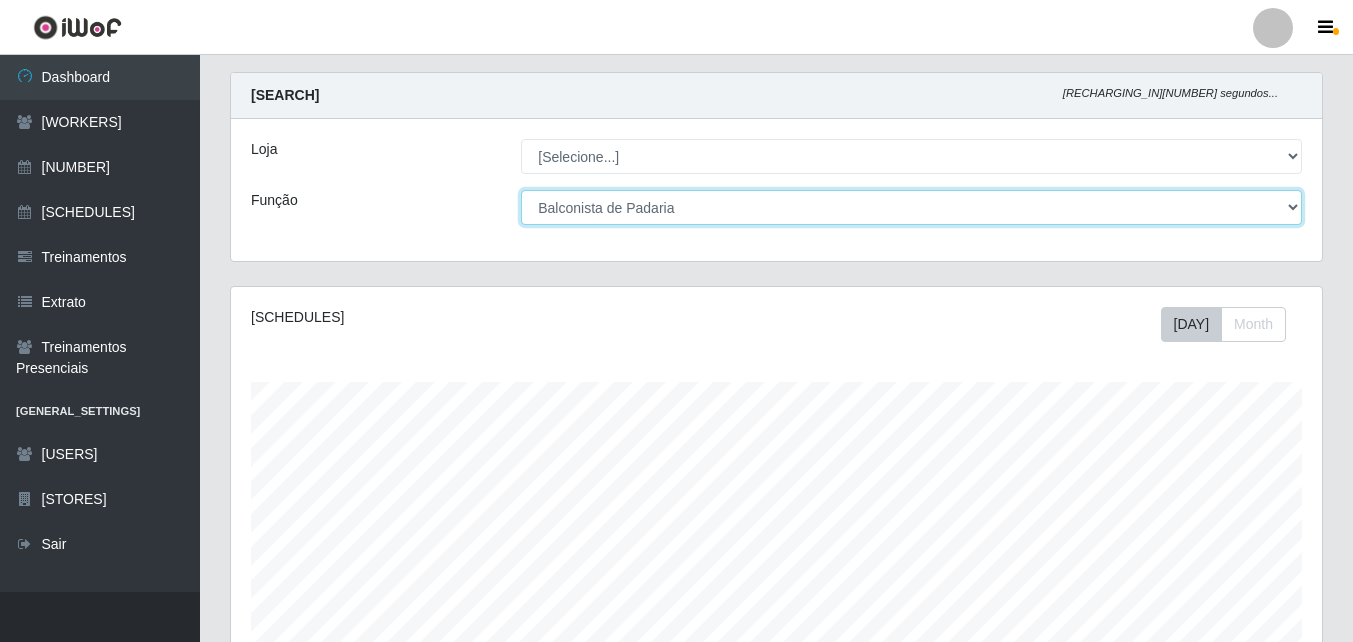 scroll, scrollTop: 0, scrollLeft: 0, axis: both 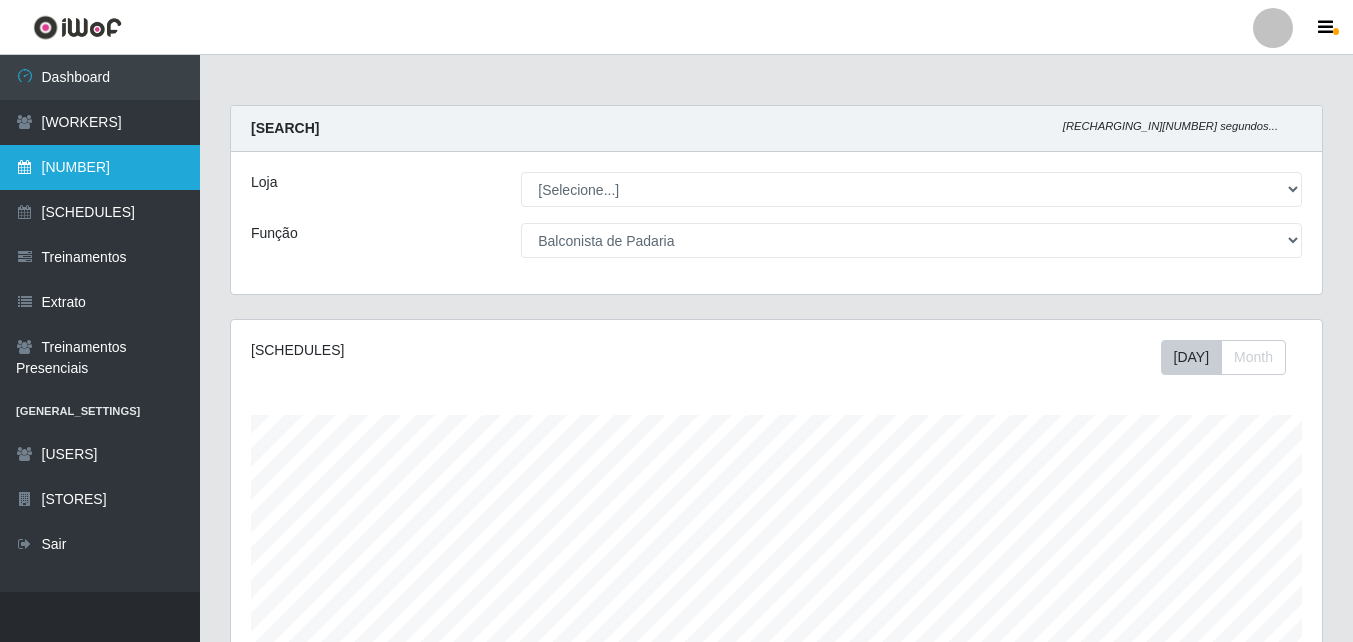 click on "[NUMBER]" at bounding box center (100, 167) 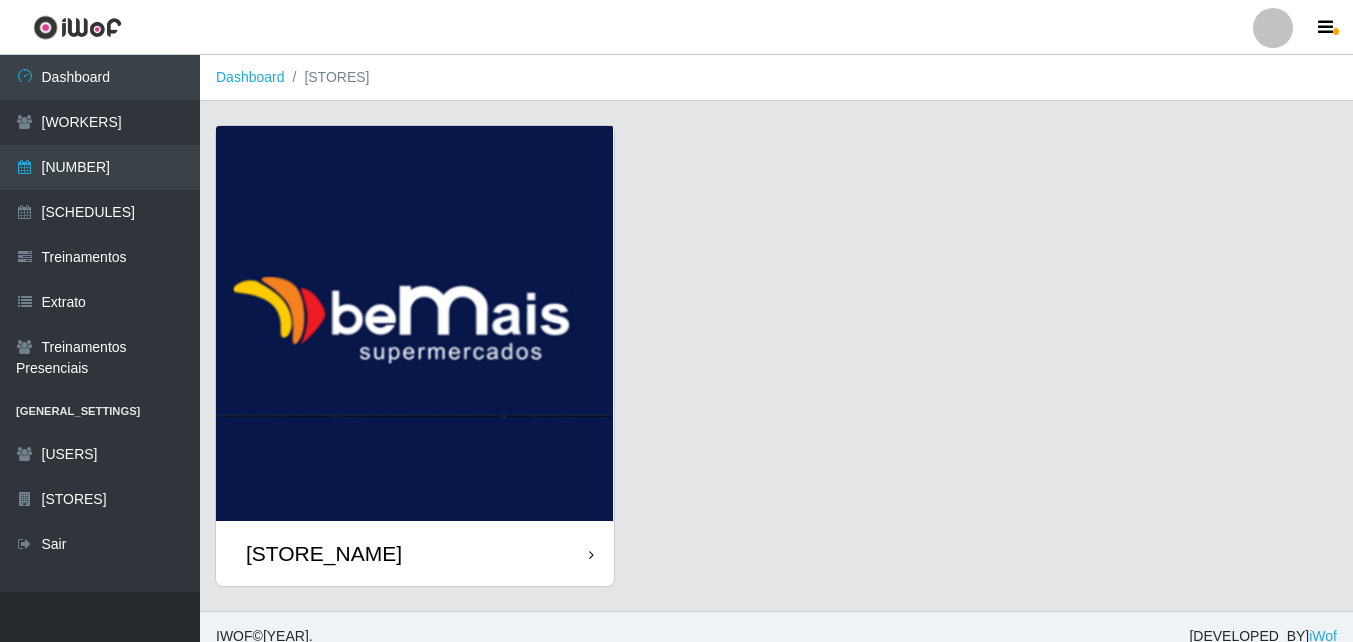 click on "[STORE_NAME]" at bounding box center (415, 553) 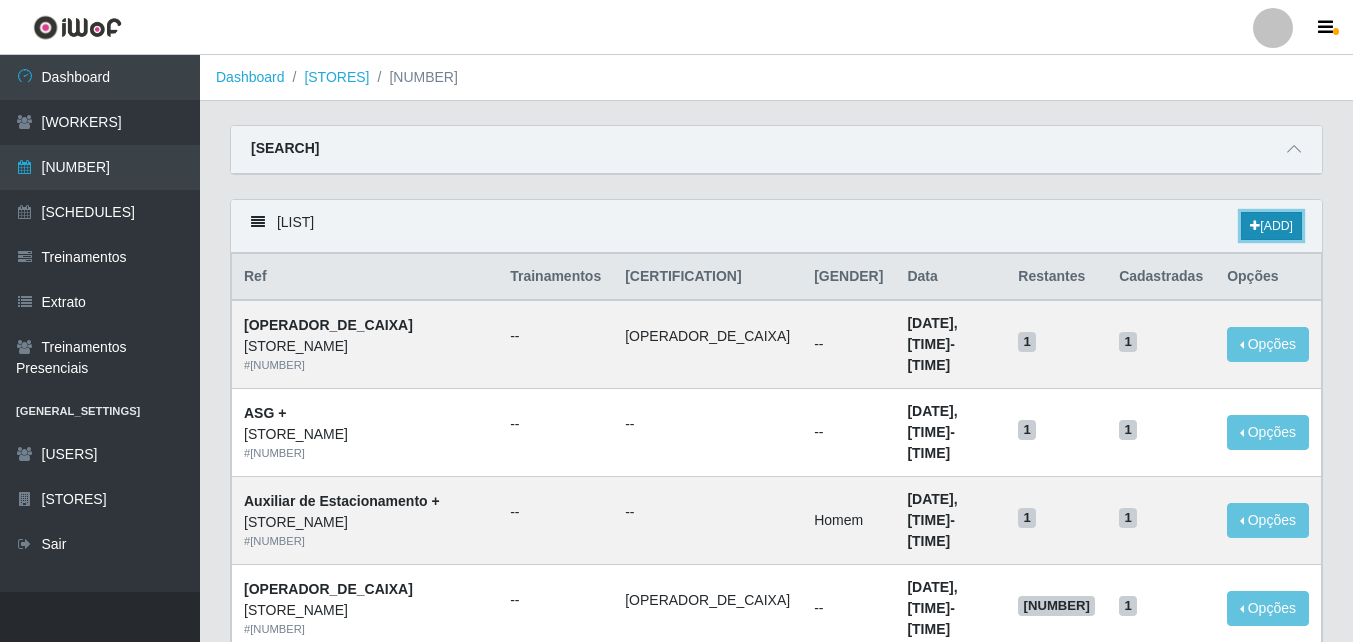 click on "[ADD]" at bounding box center [1271, 226] 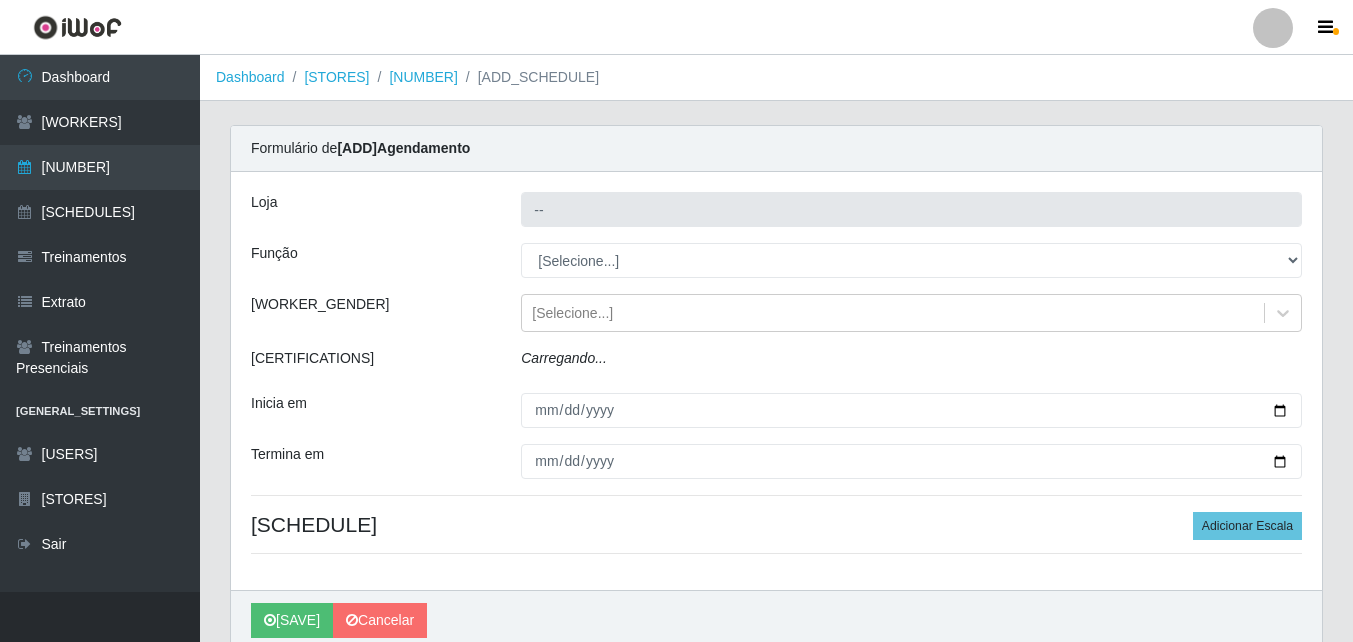 type on "[STORE_NAME]" 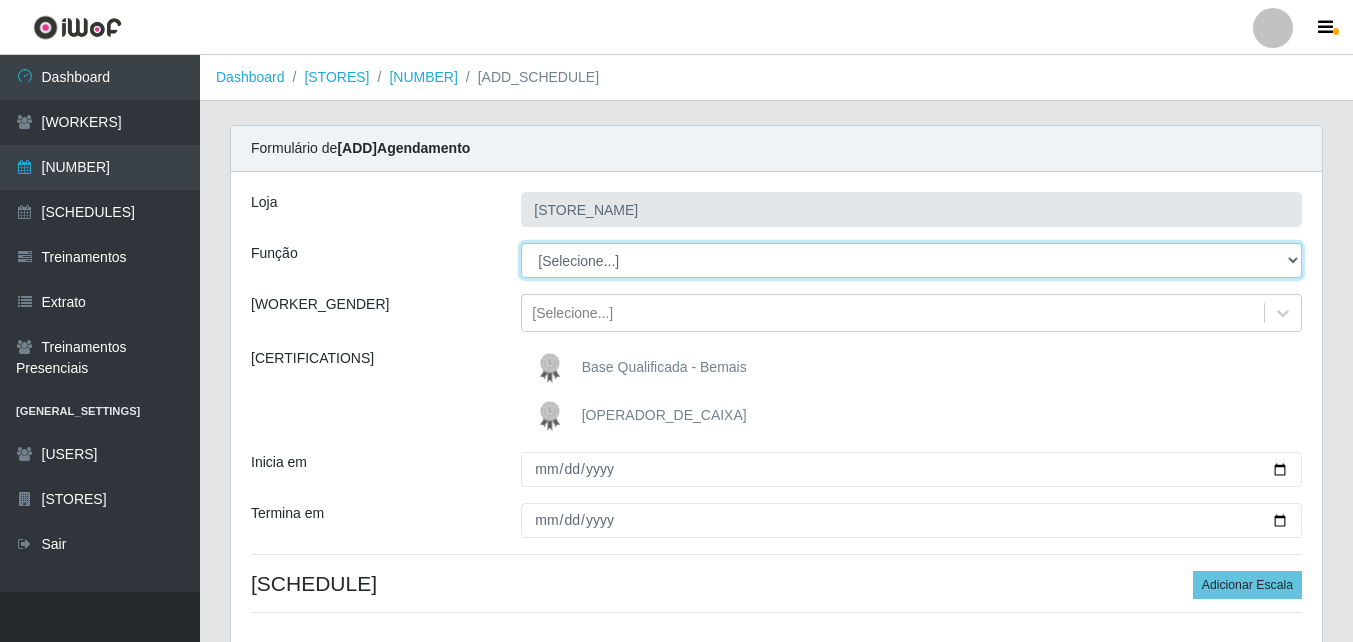 click on "[JOB_TITLE_LIST]" at bounding box center [911, 260] 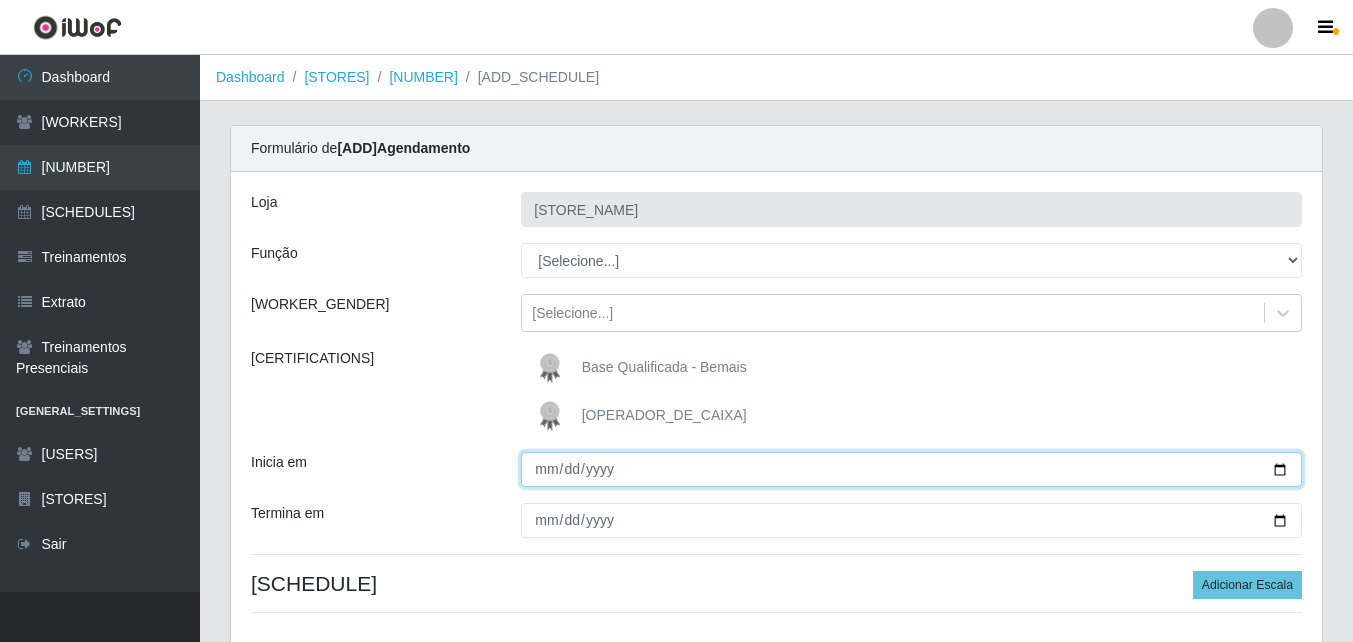 click on "Inicia em" at bounding box center (911, 469) 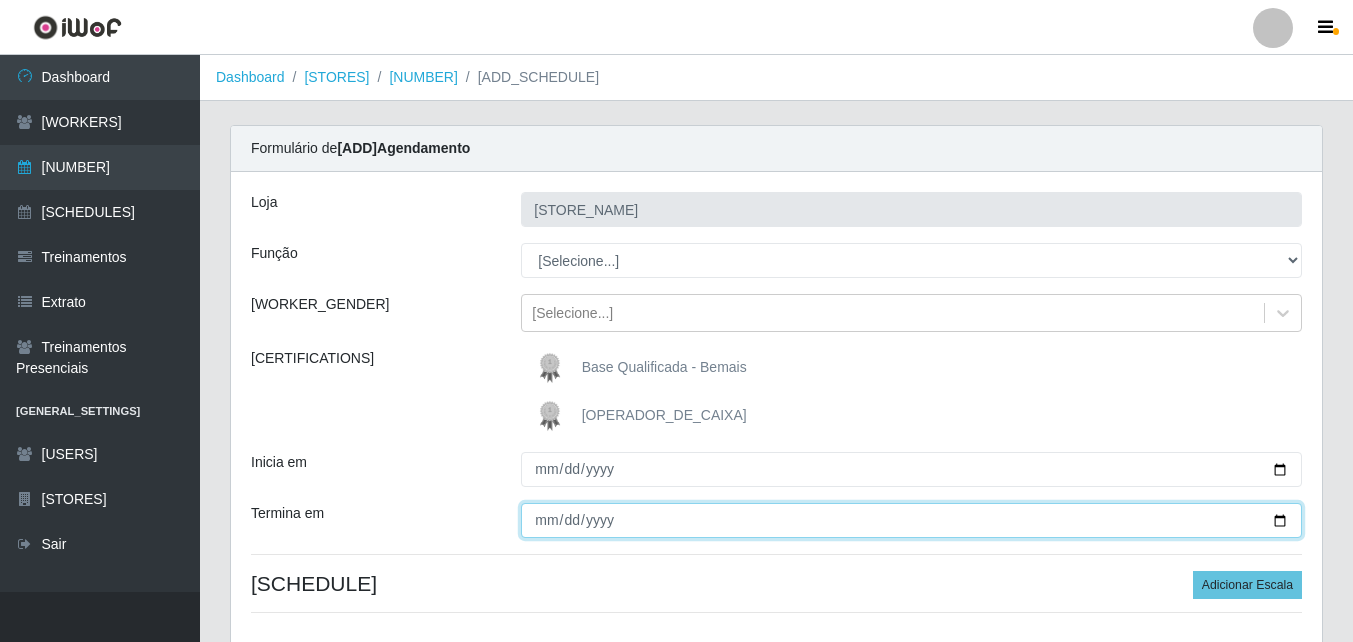 drag, startPoint x: 1282, startPoint y: 516, endPoint x: 1271, endPoint y: 538, distance: 24.596748 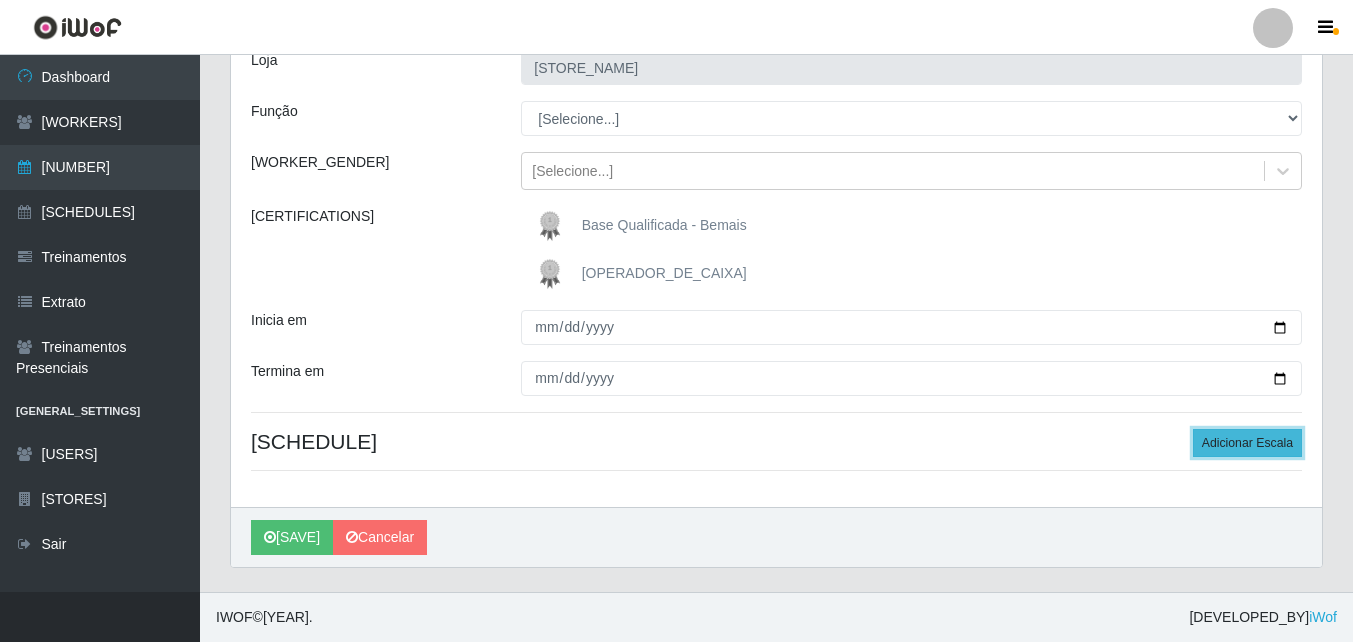 click on "Adicionar Escala" at bounding box center (1247, 443) 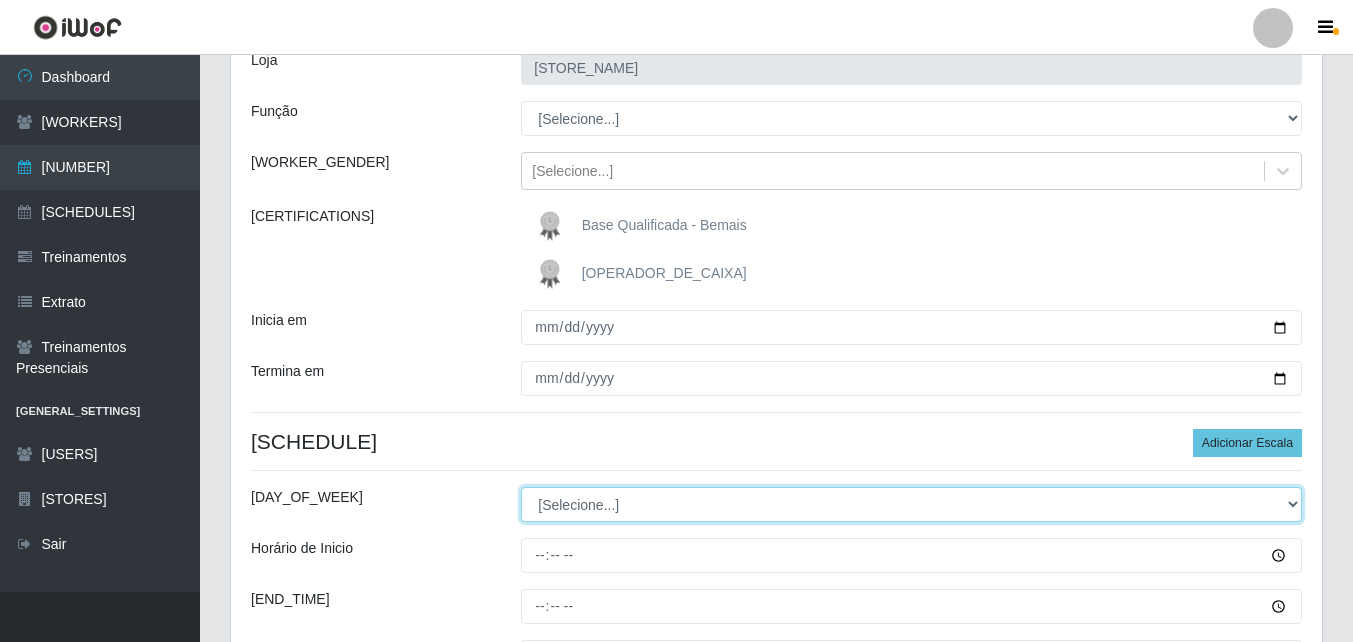 click on "[Selecione...] Segunda Terça Quarta Quinta Sexta Sábado Domingo" at bounding box center (911, 504) 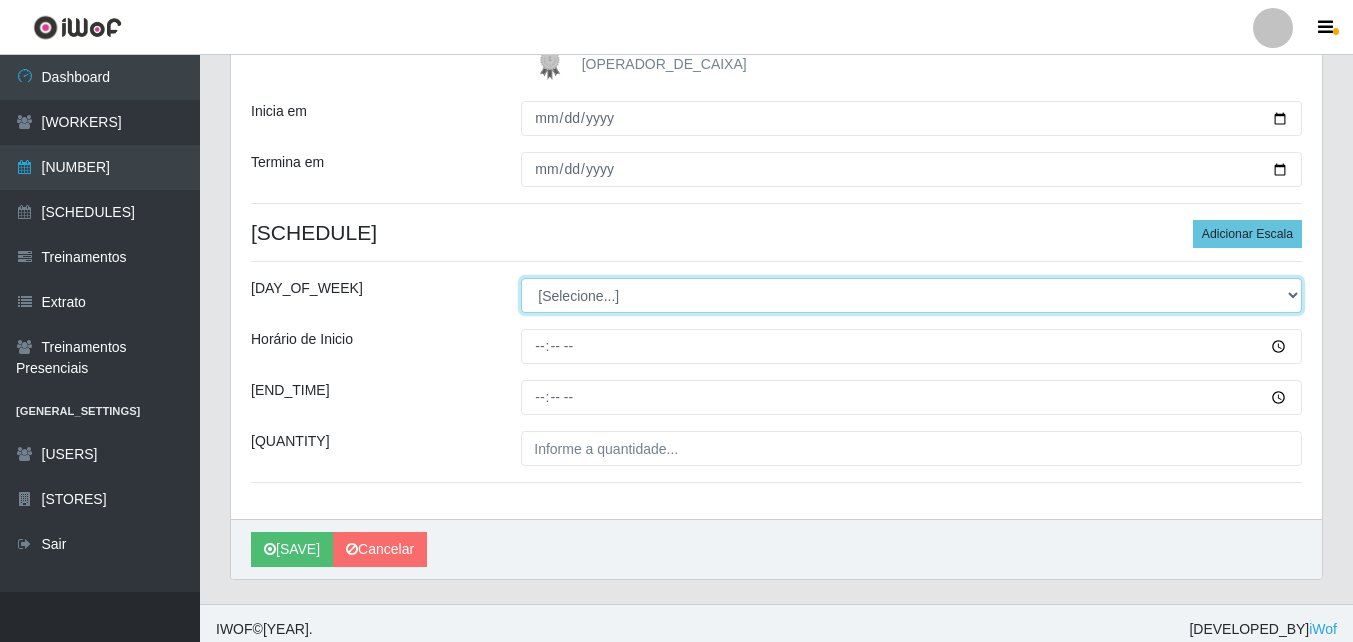 scroll, scrollTop: 363, scrollLeft: 0, axis: vertical 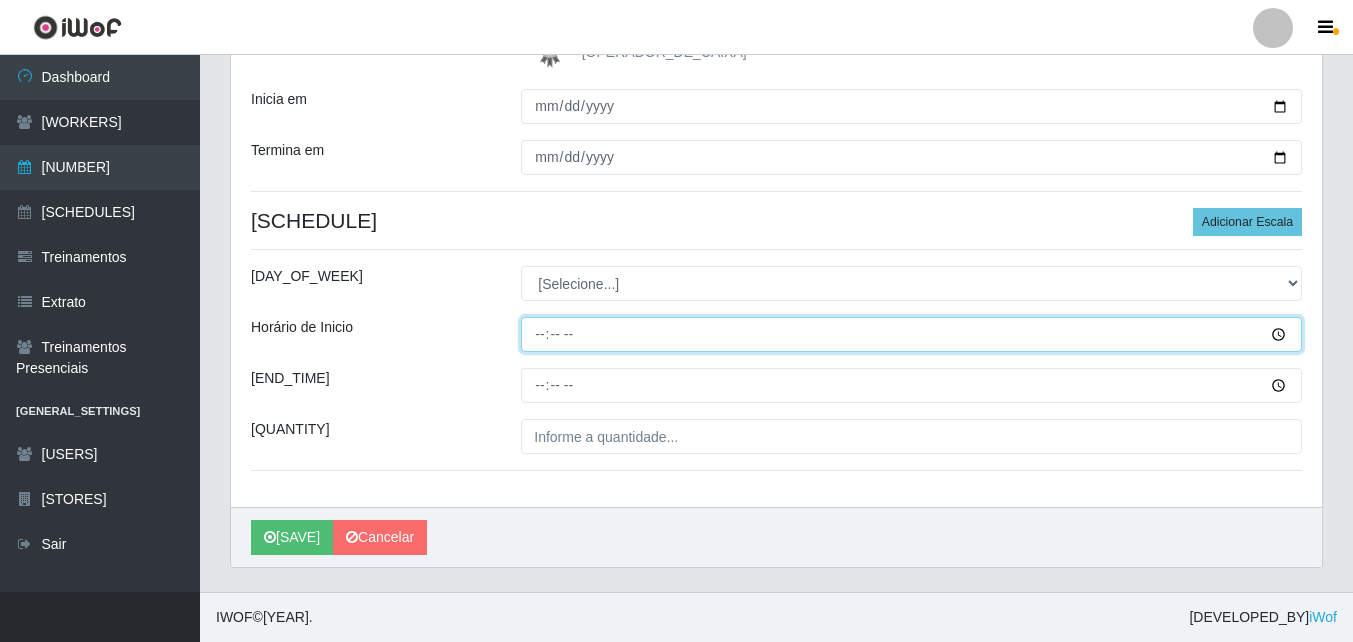 click on "Horário de Inicio" at bounding box center [911, 334] 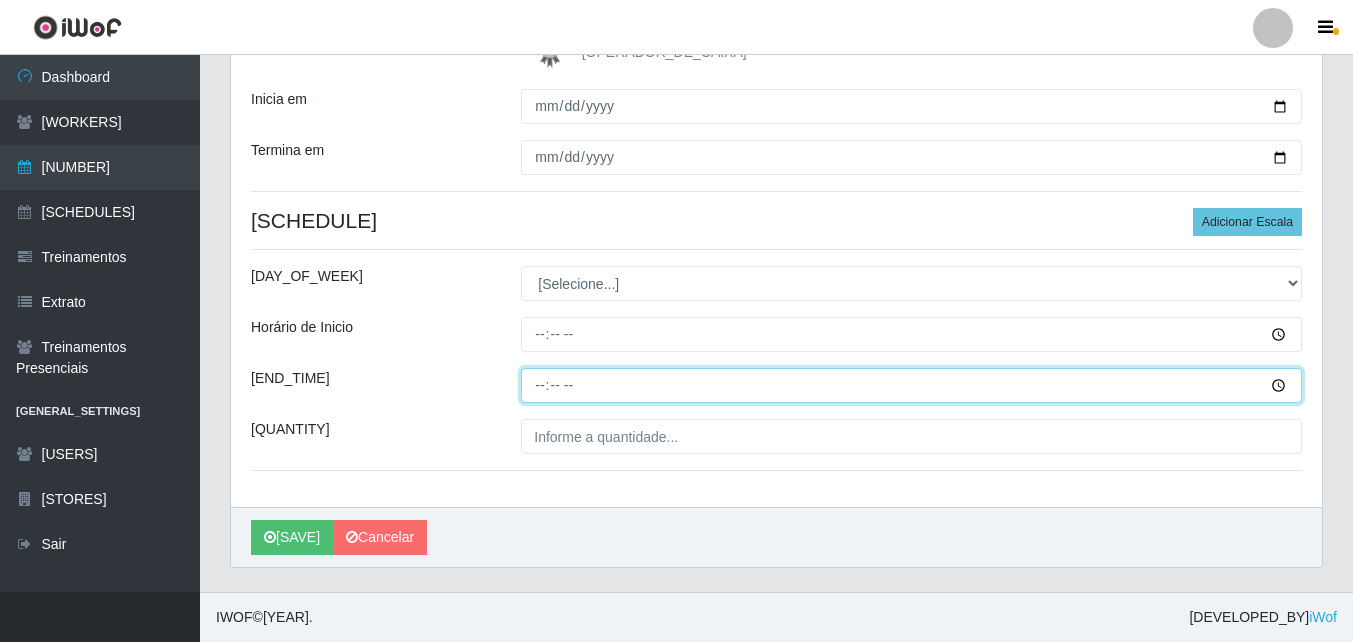 click on "[END_TIME]" at bounding box center (911, 385) 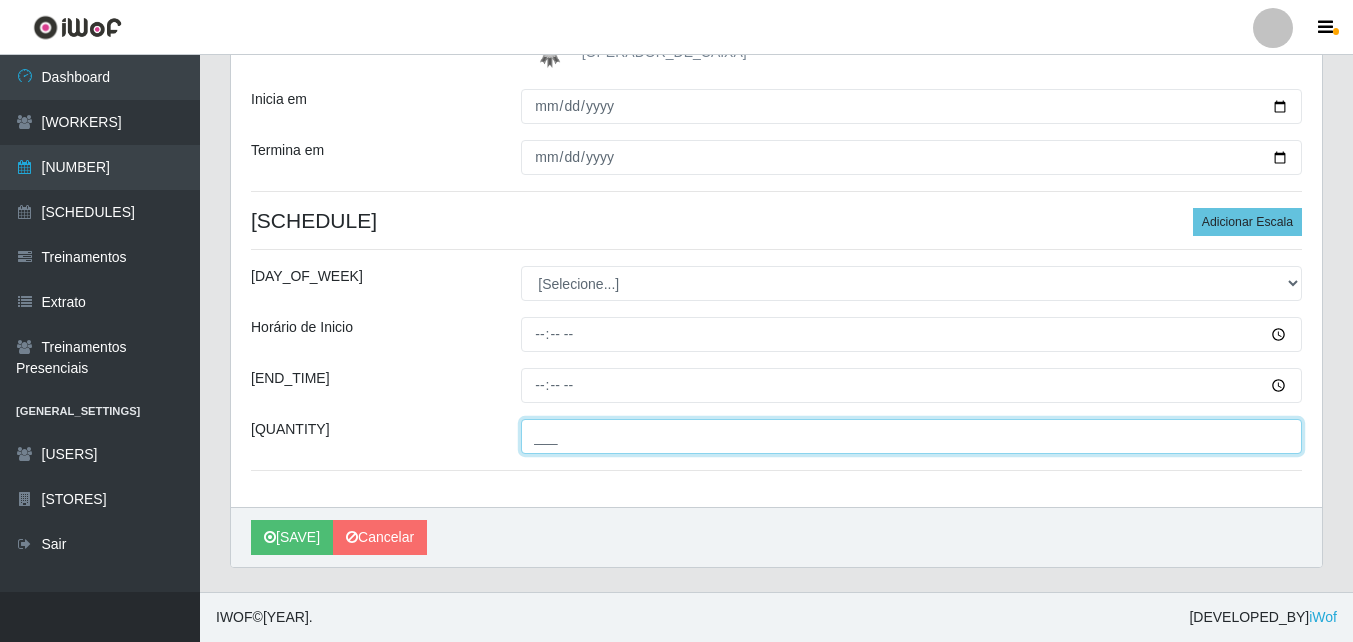 click on "___" at bounding box center [911, 436] 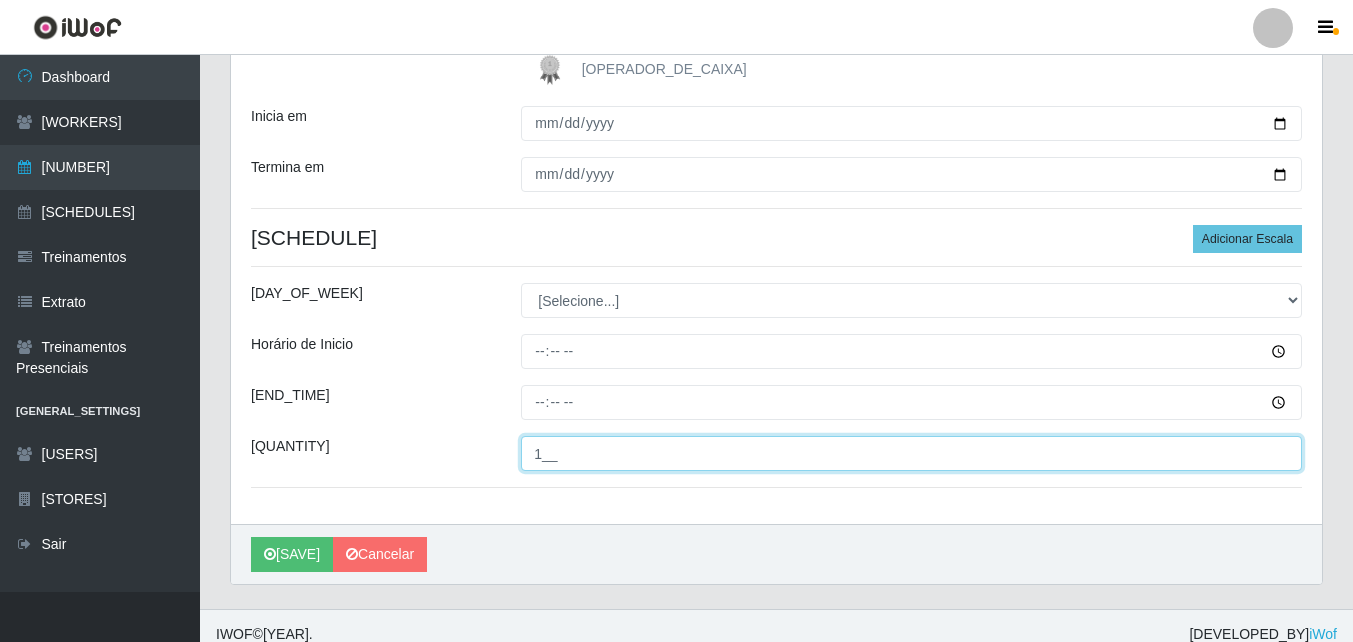 scroll, scrollTop: 363, scrollLeft: 0, axis: vertical 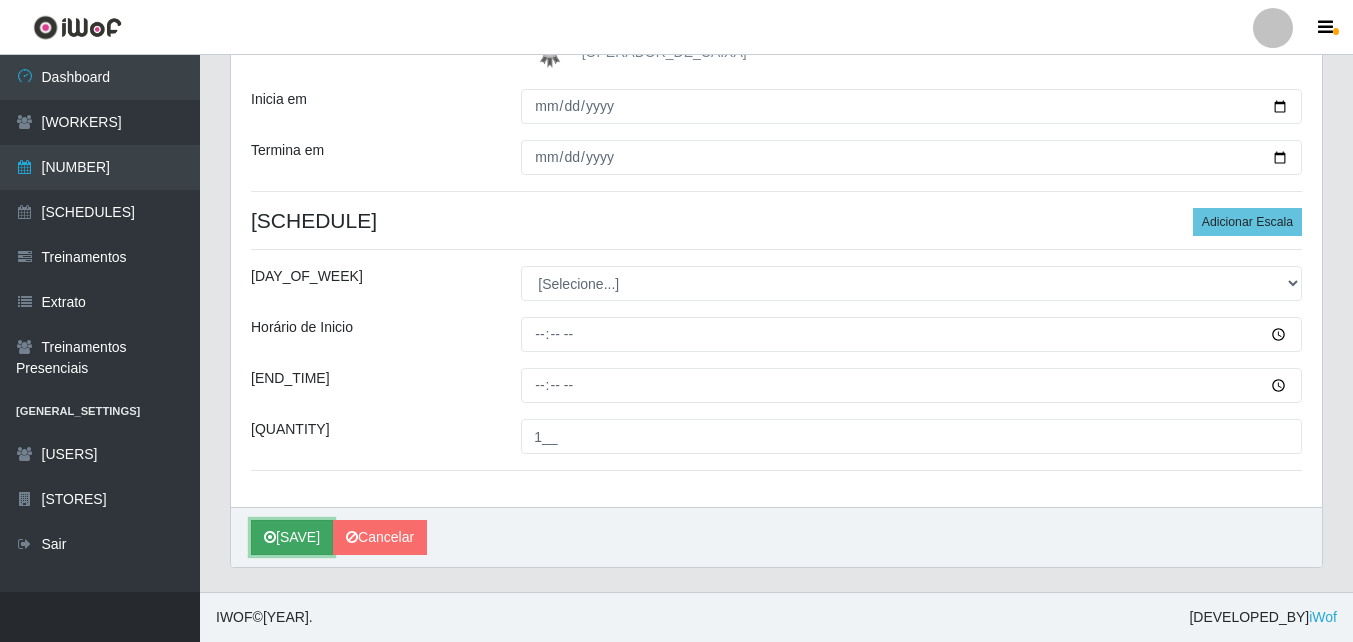 click on "[SAVE]" at bounding box center [292, 537] 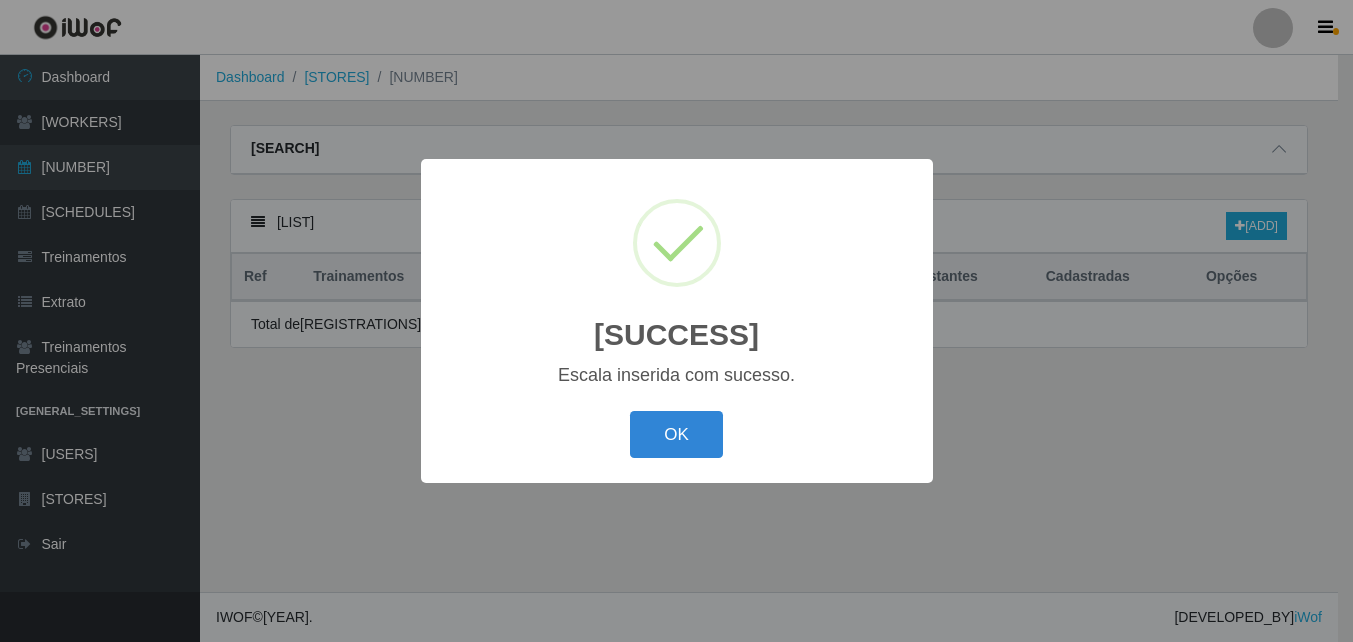 scroll, scrollTop: 0, scrollLeft: 0, axis: both 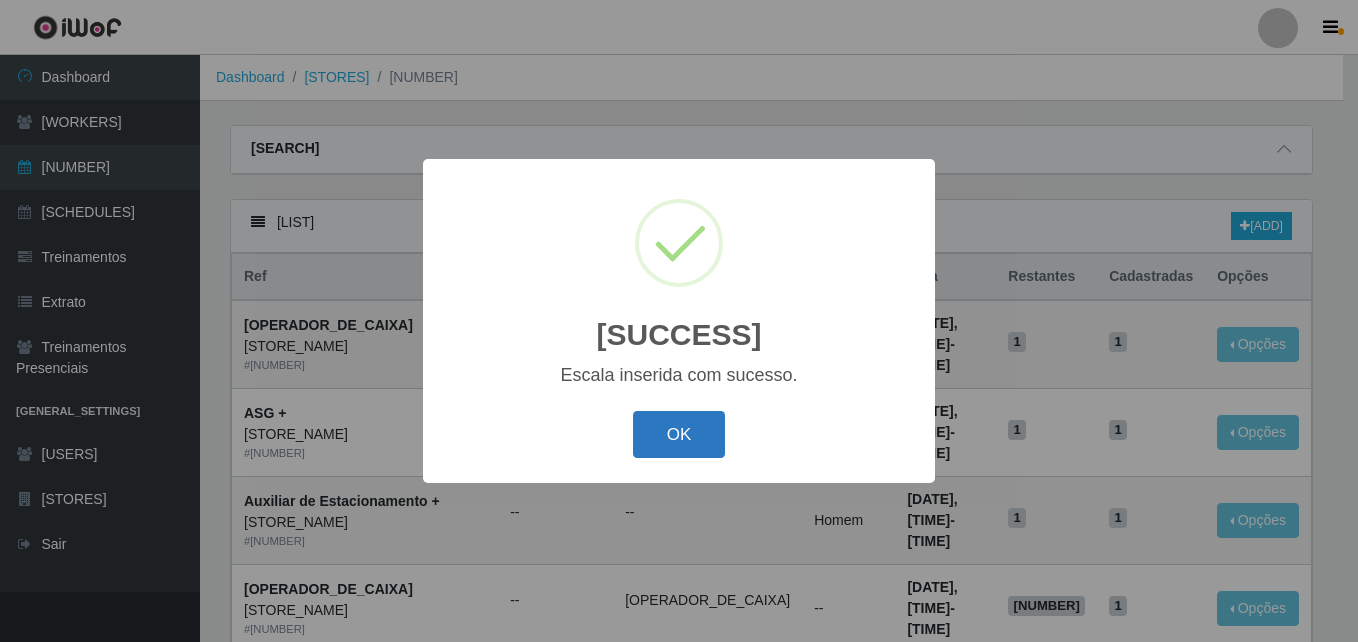 click on "OK" at bounding box center (679, 434) 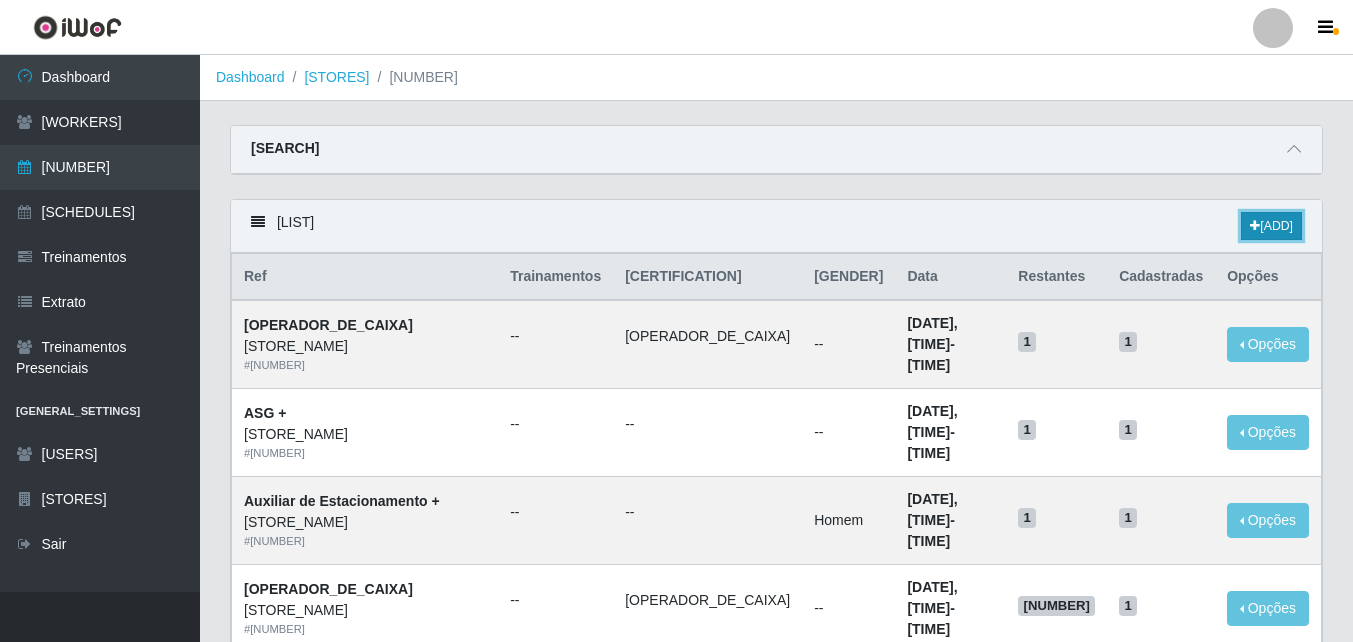click on "[ADD]" at bounding box center (1271, 226) 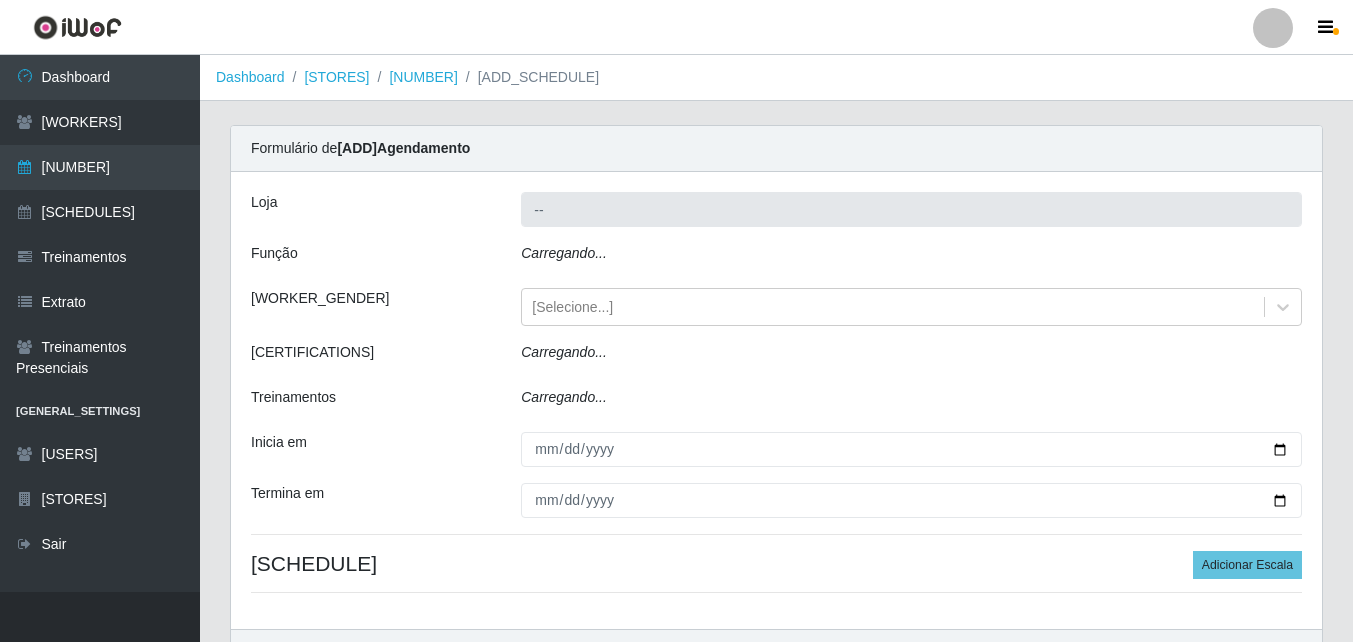 type on "[STORE_NAME]" 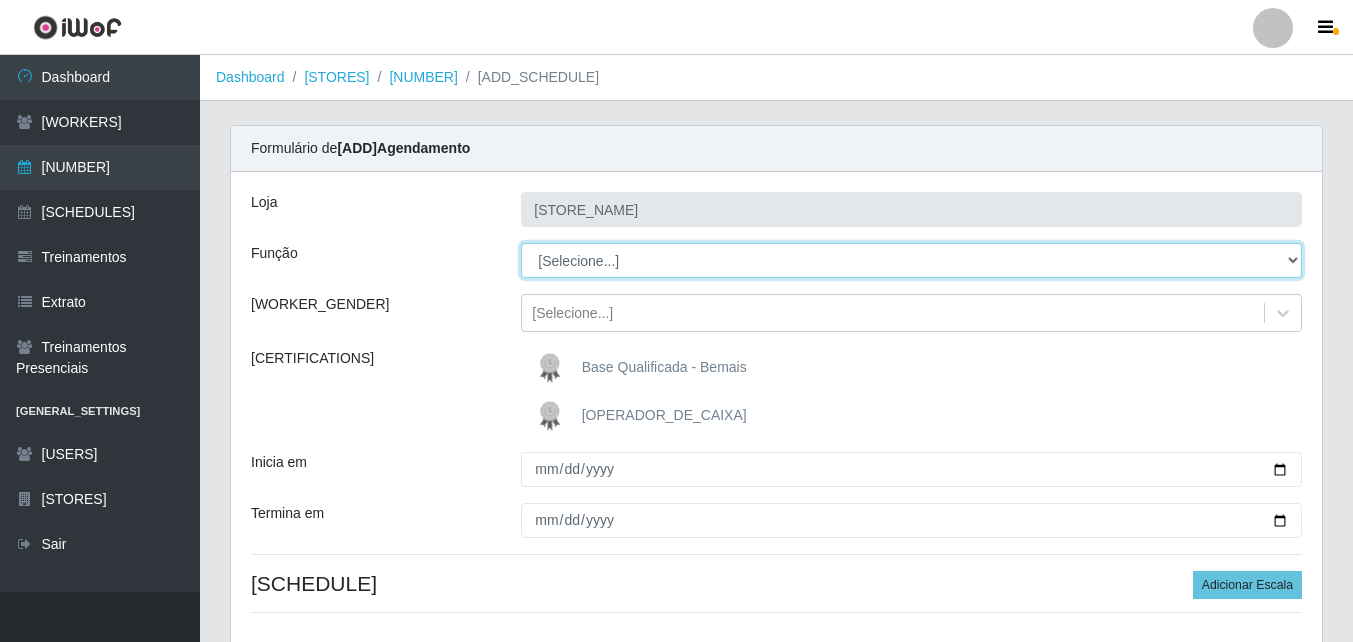 click on "[JOB_TITLE_LIST]" at bounding box center [911, 260] 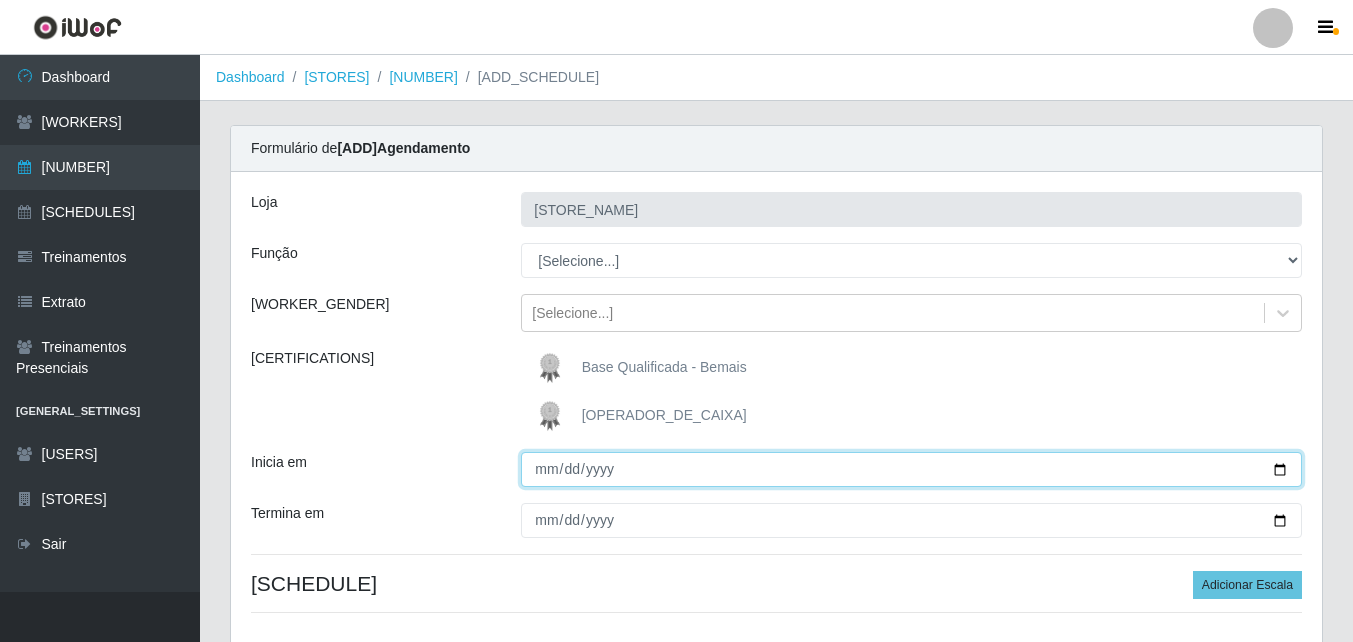 click on "Inicia em" at bounding box center (911, 469) 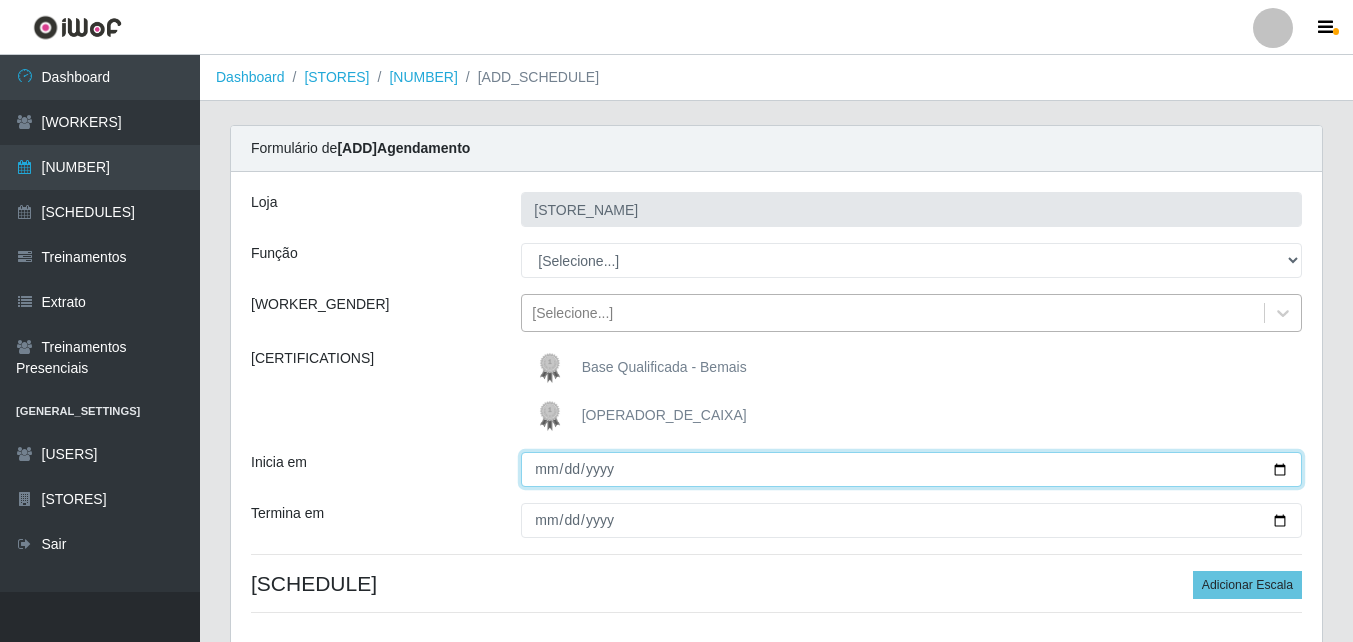 type on "[DATE]" 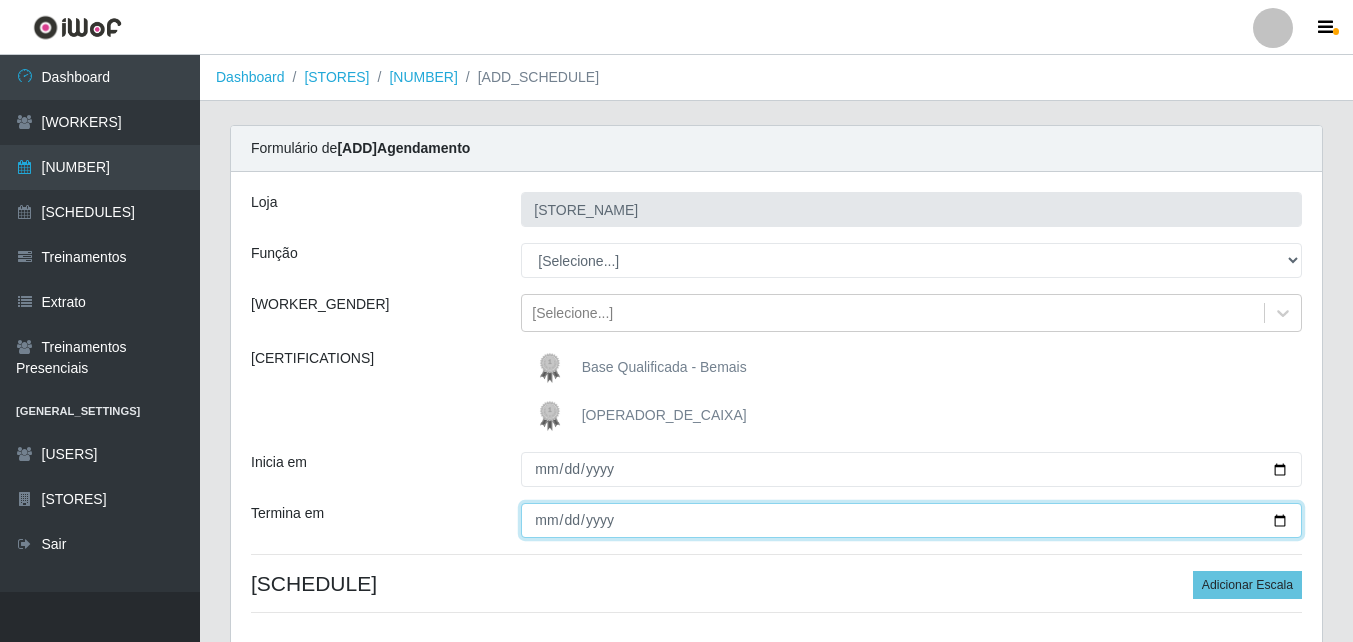 click on "Termina em" at bounding box center [911, 520] 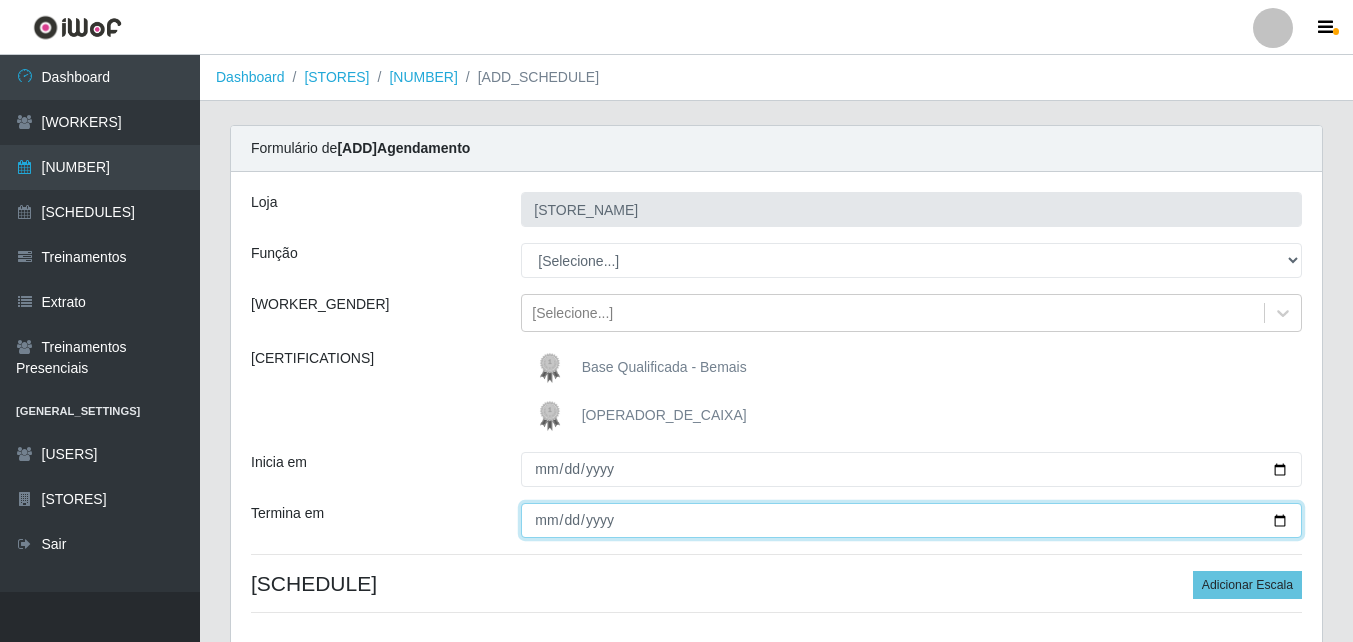 type on "[DATE]" 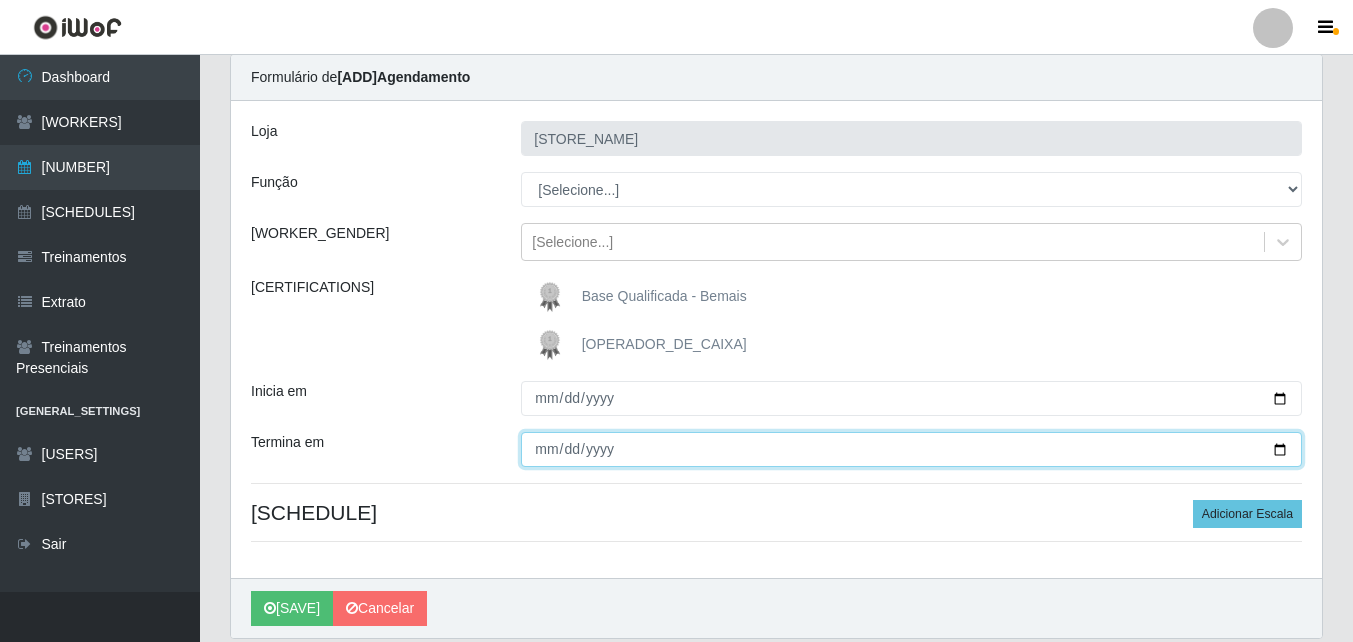 scroll, scrollTop: 142, scrollLeft: 0, axis: vertical 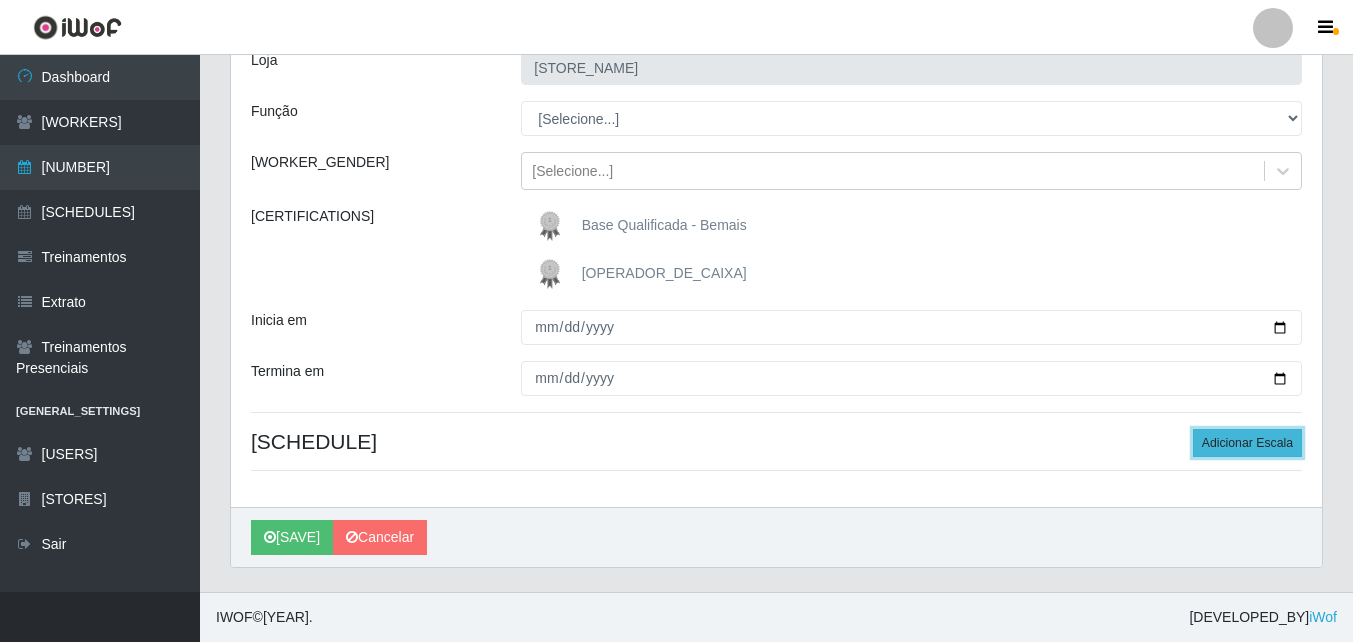 click on "Adicionar Escala" at bounding box center (1247, 443) 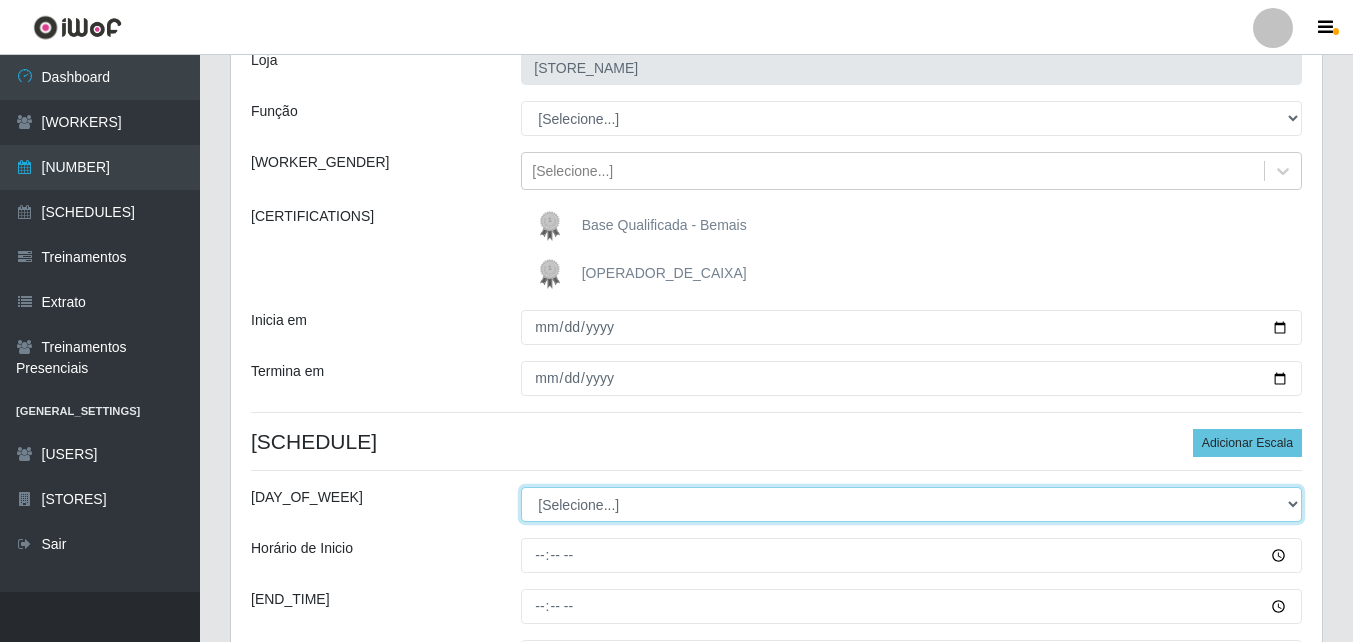 click on "[Selecione...] Segunda Terça Quarta Quinta Sexta Sábado Domingo" at bounding box center (911, 504) 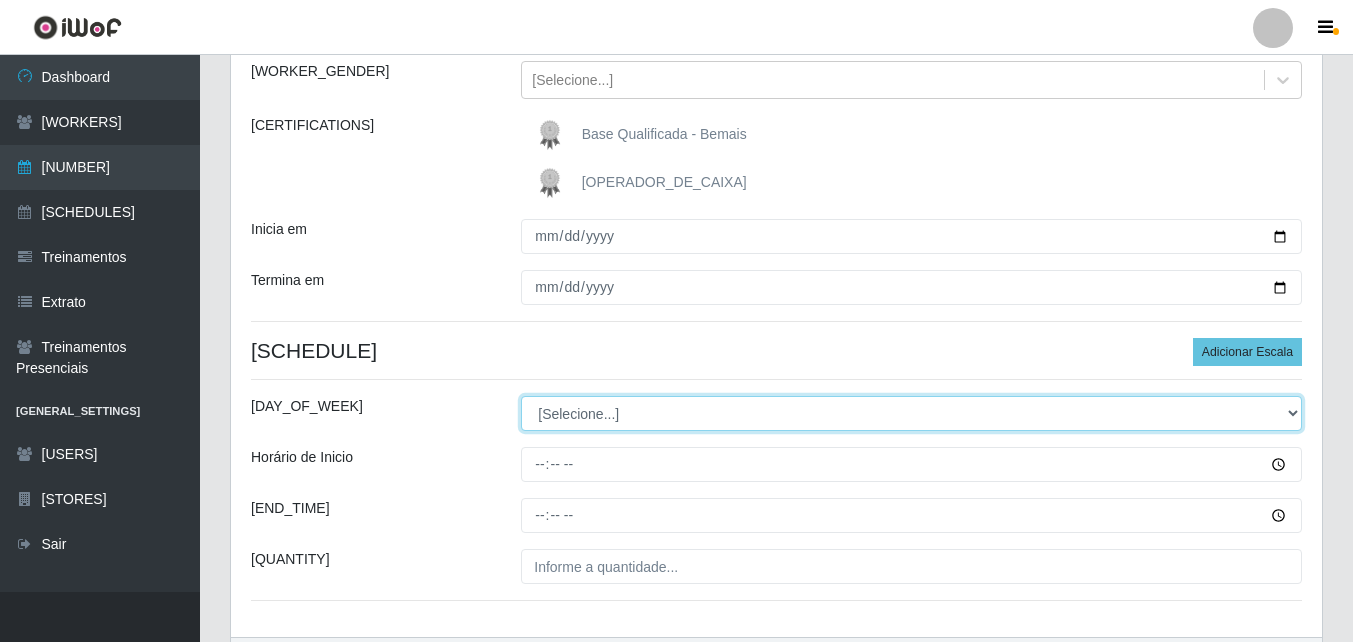 scroll, scrollTop: 363, scrollLeft: 0, axis: vertical 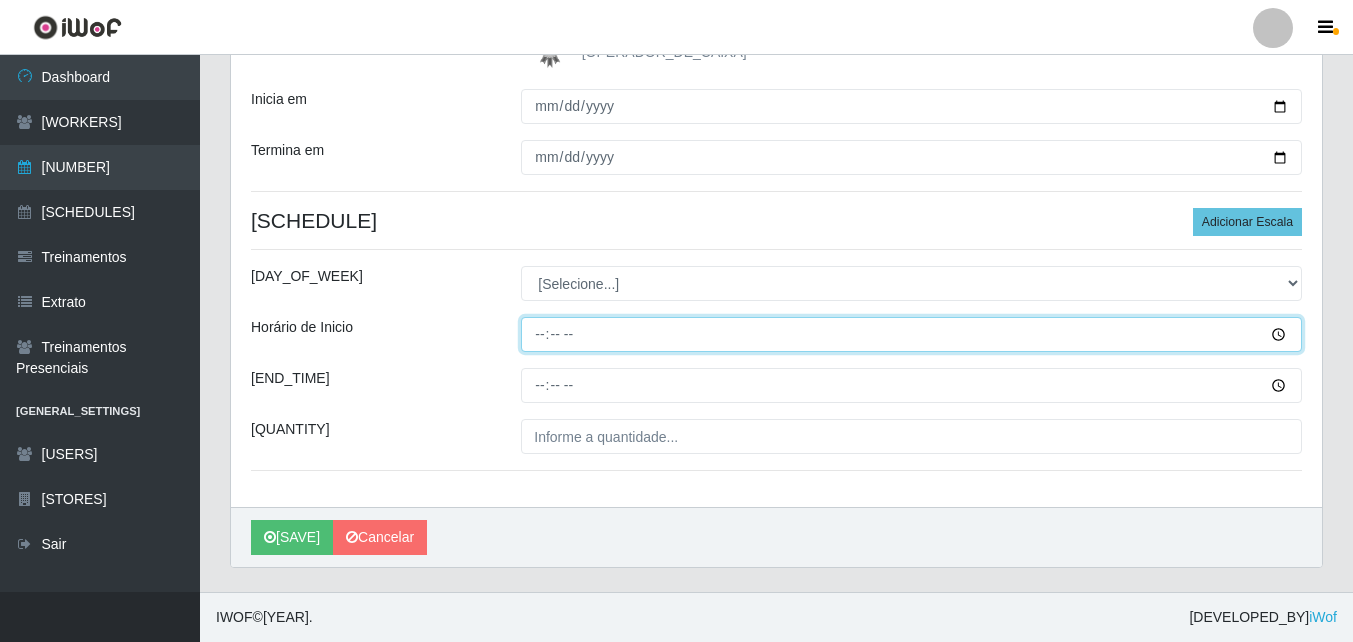 click on "Horário de Inicio" at bounding box center [911, 334] 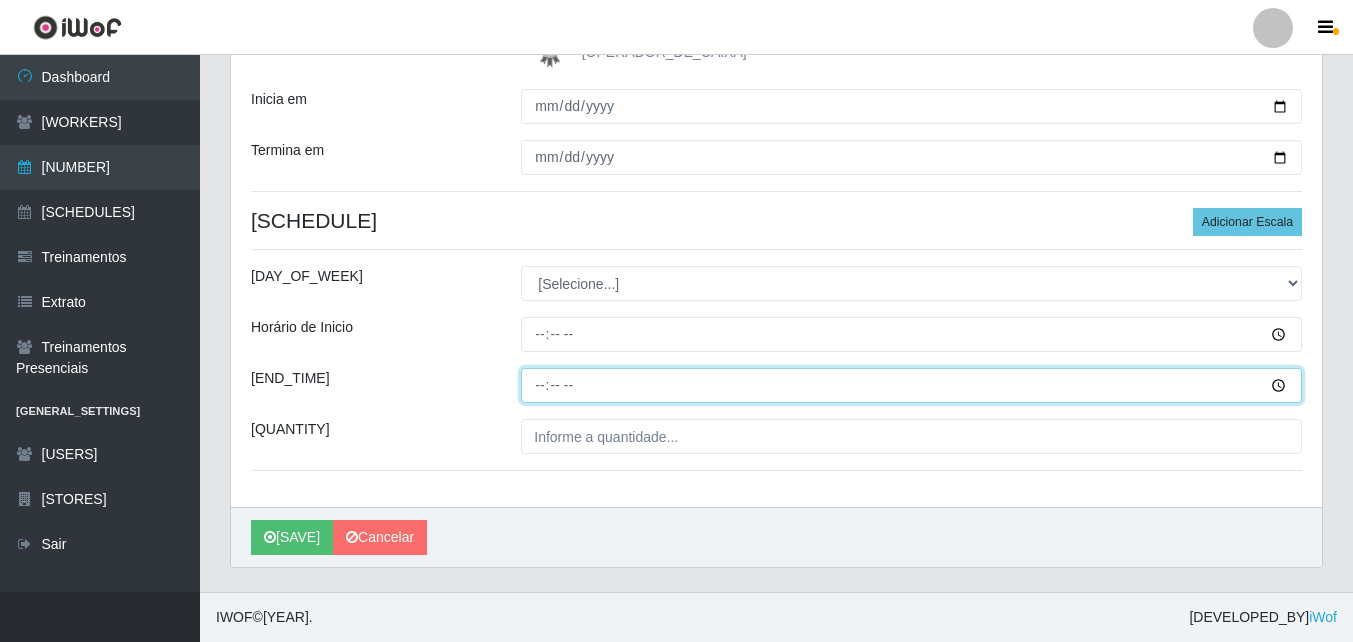 click on "[END_TIME]" at bounding box center (911, 385) 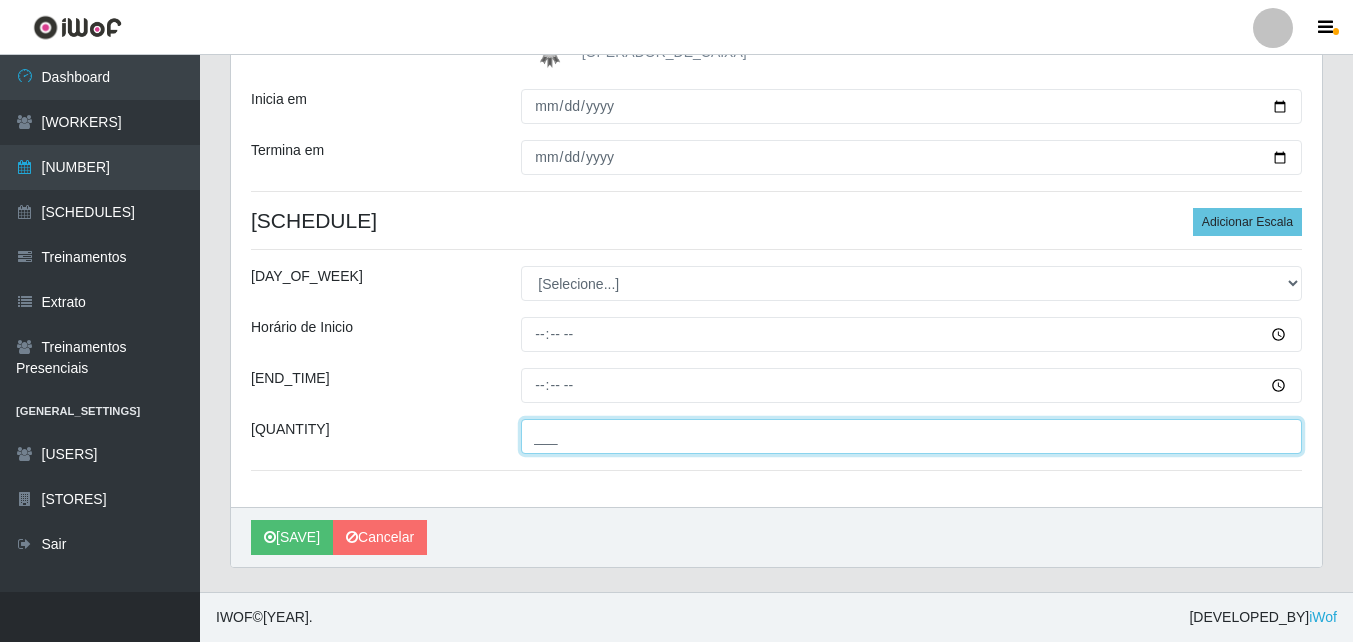 click on "___" at bounding box center (911, 436) 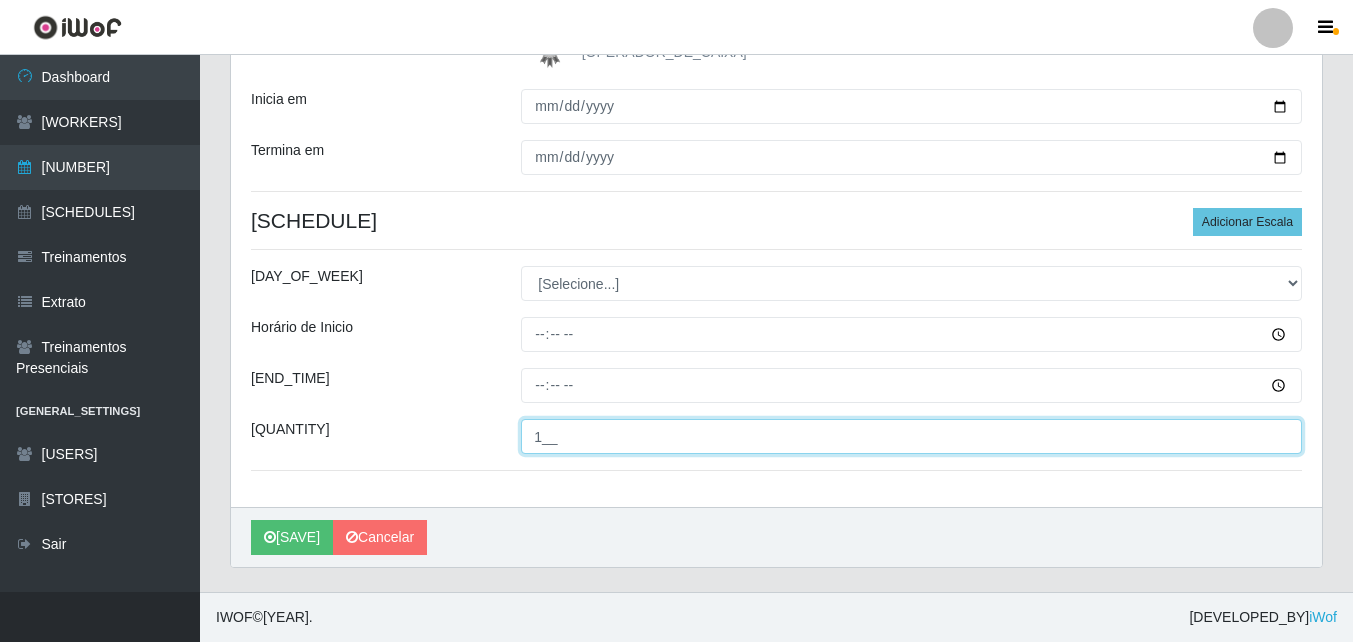 type on "1__" 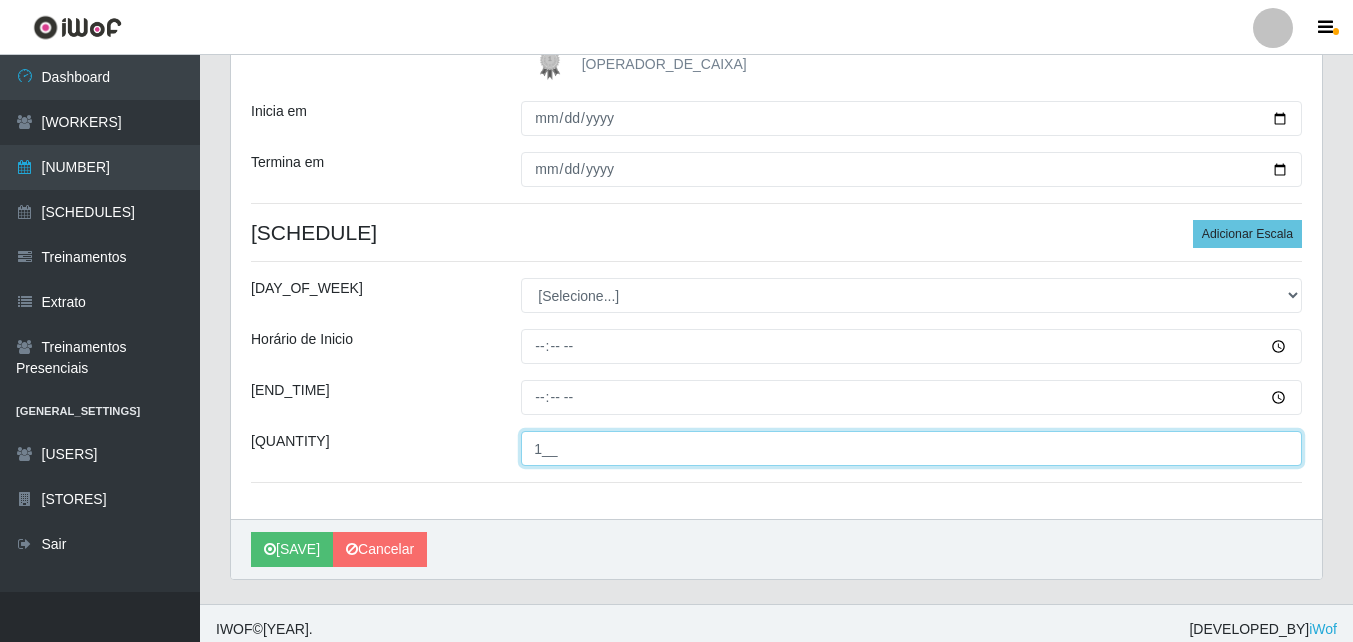 scroll, scrollTop: 363, scrollLeft: 0, axis: vertical 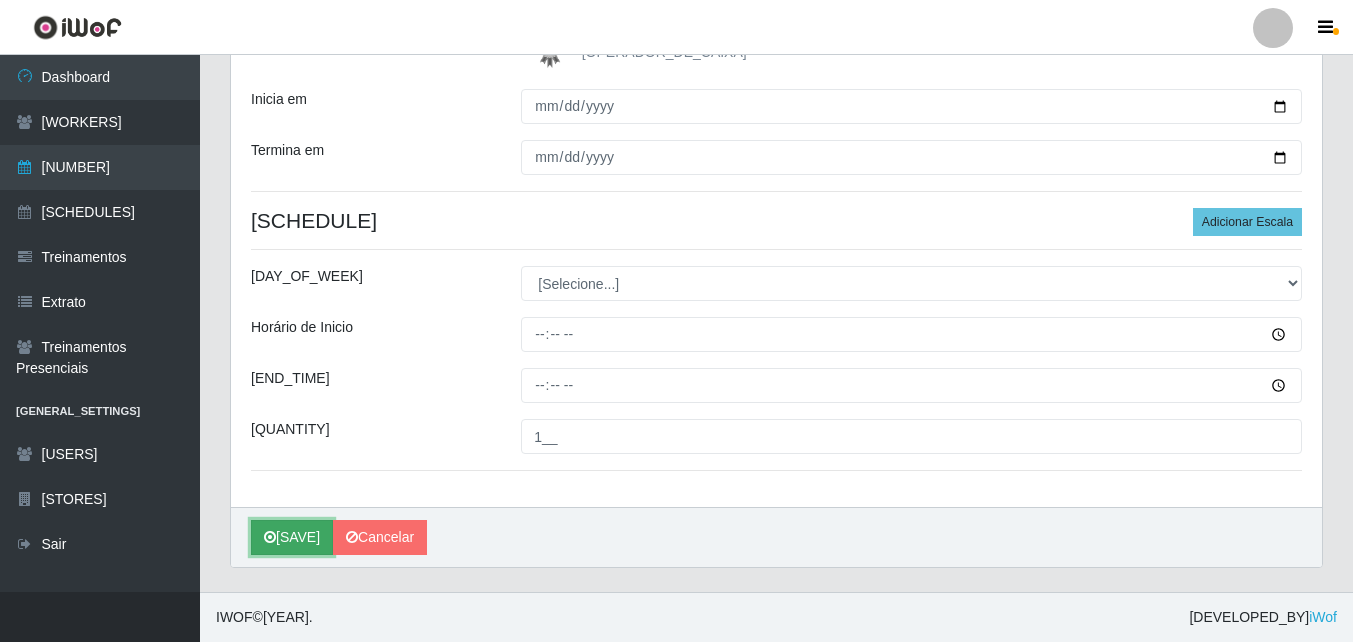 click on "[SAVE]" at bounding box center [292, 537] 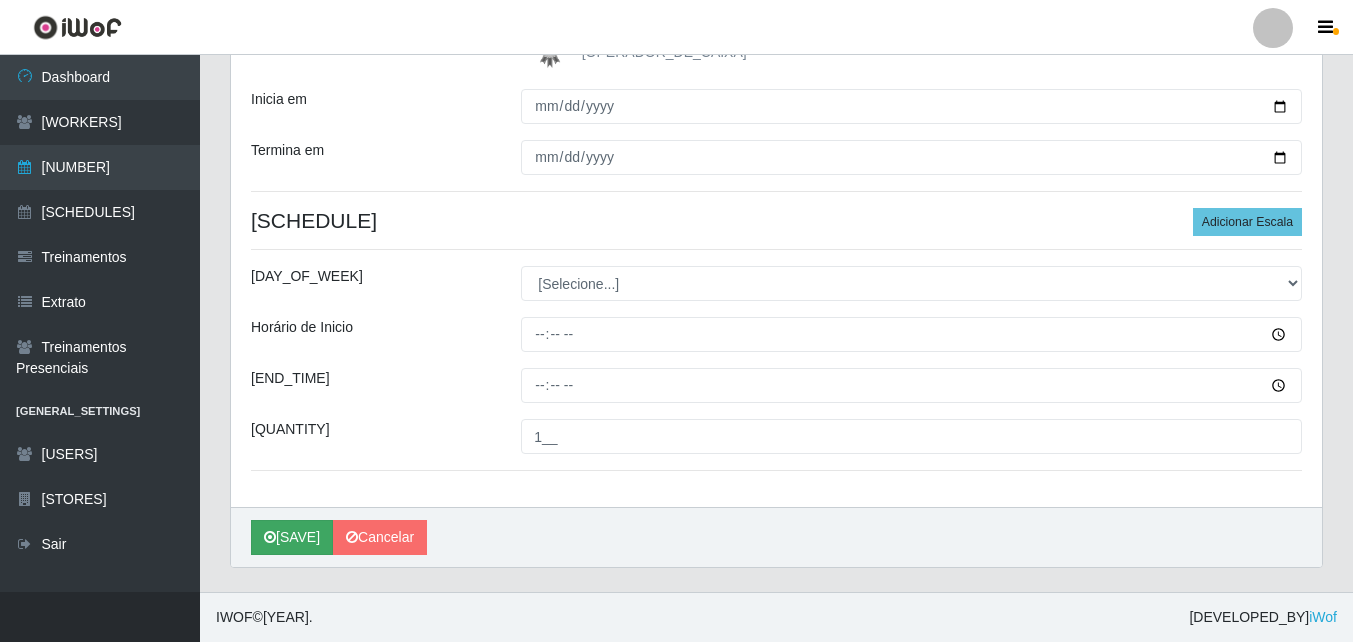 scroll, scrollTop: 0, scrollLeft: 0, axis: both 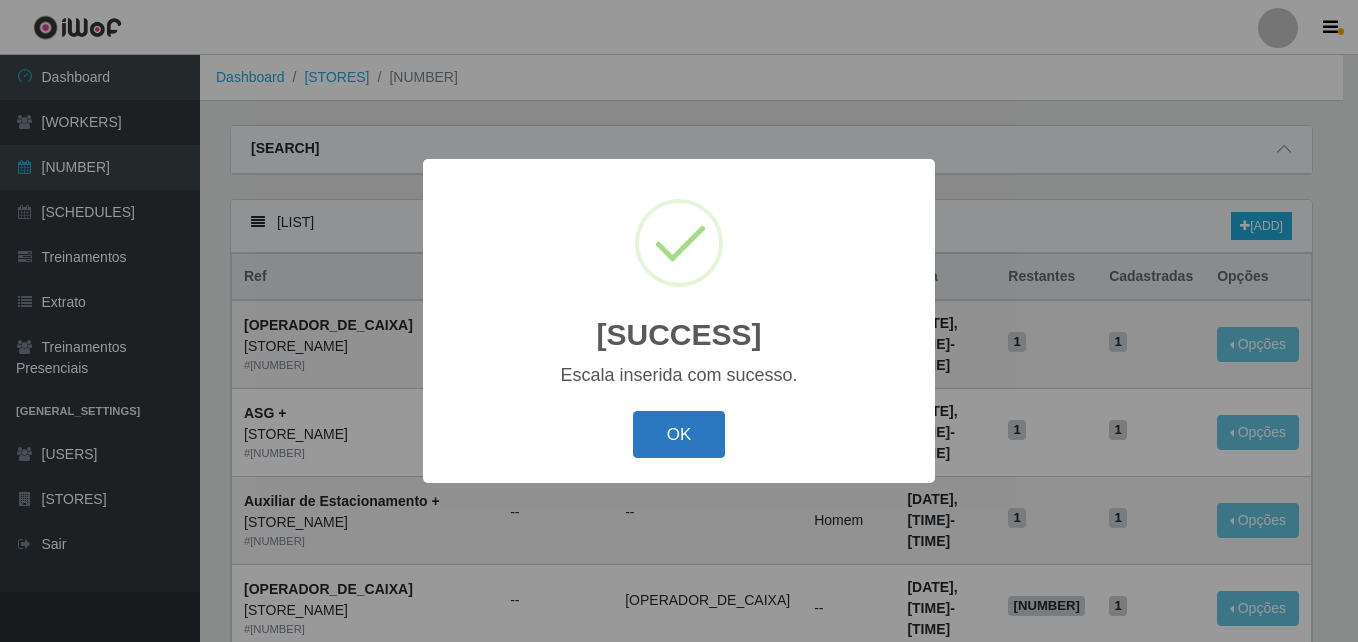 click on "OK" at bounding box center [679, 434] 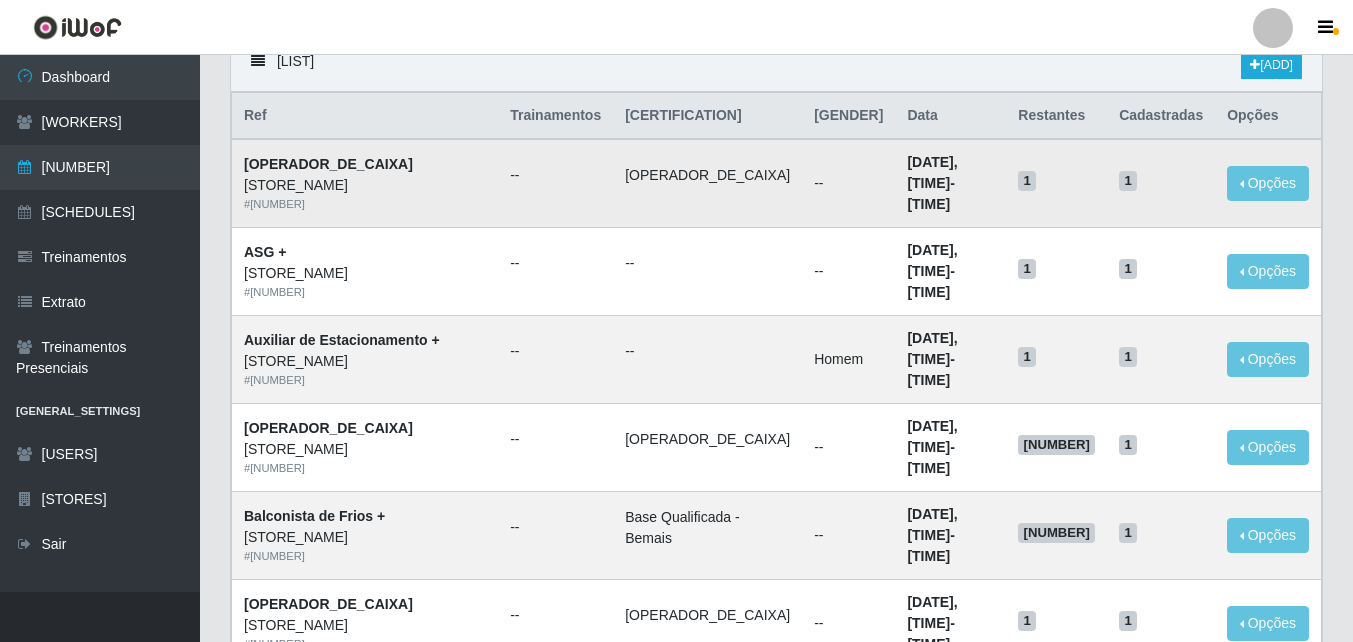 scroll, scrollTop: 0, scrollLeft: 0, axis: both 